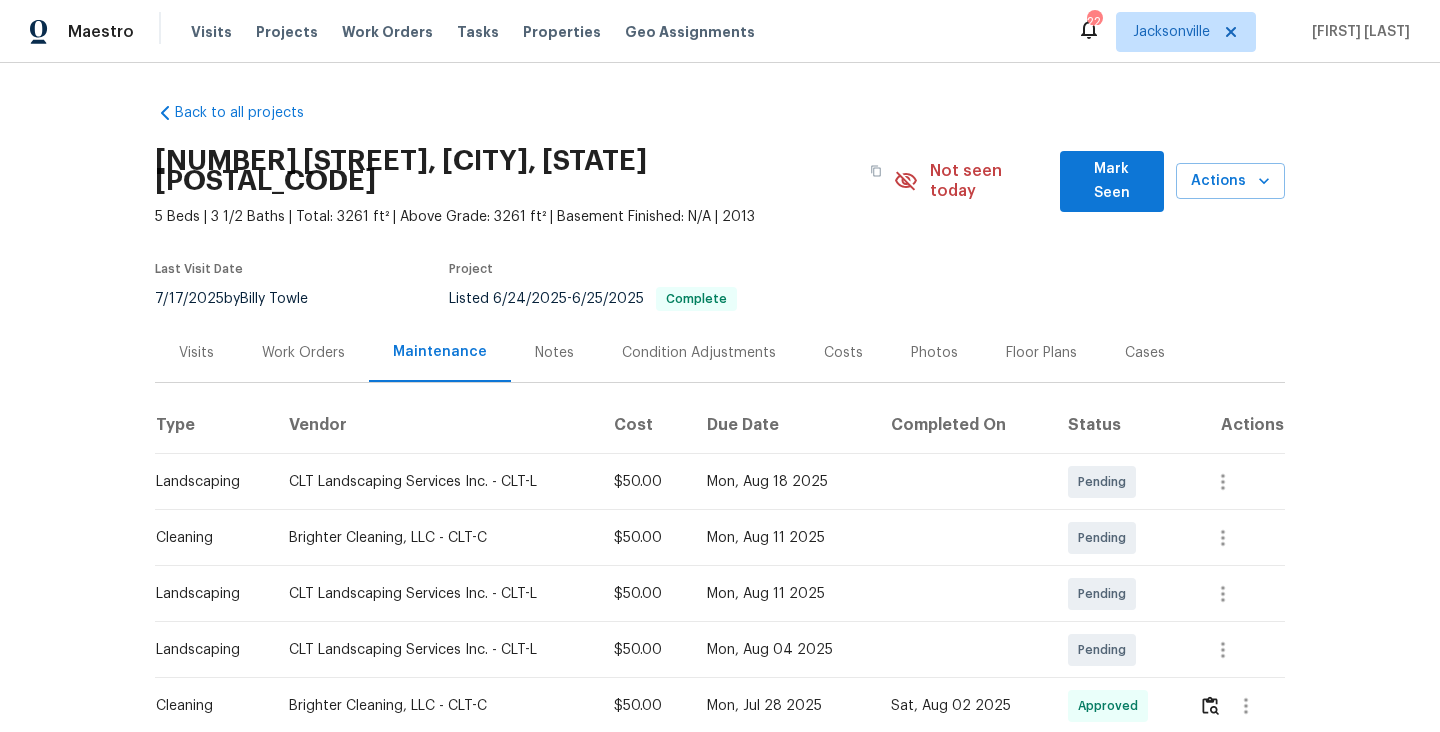 scroll, scrollTop: 0, scrollLeft: 0, axis: both 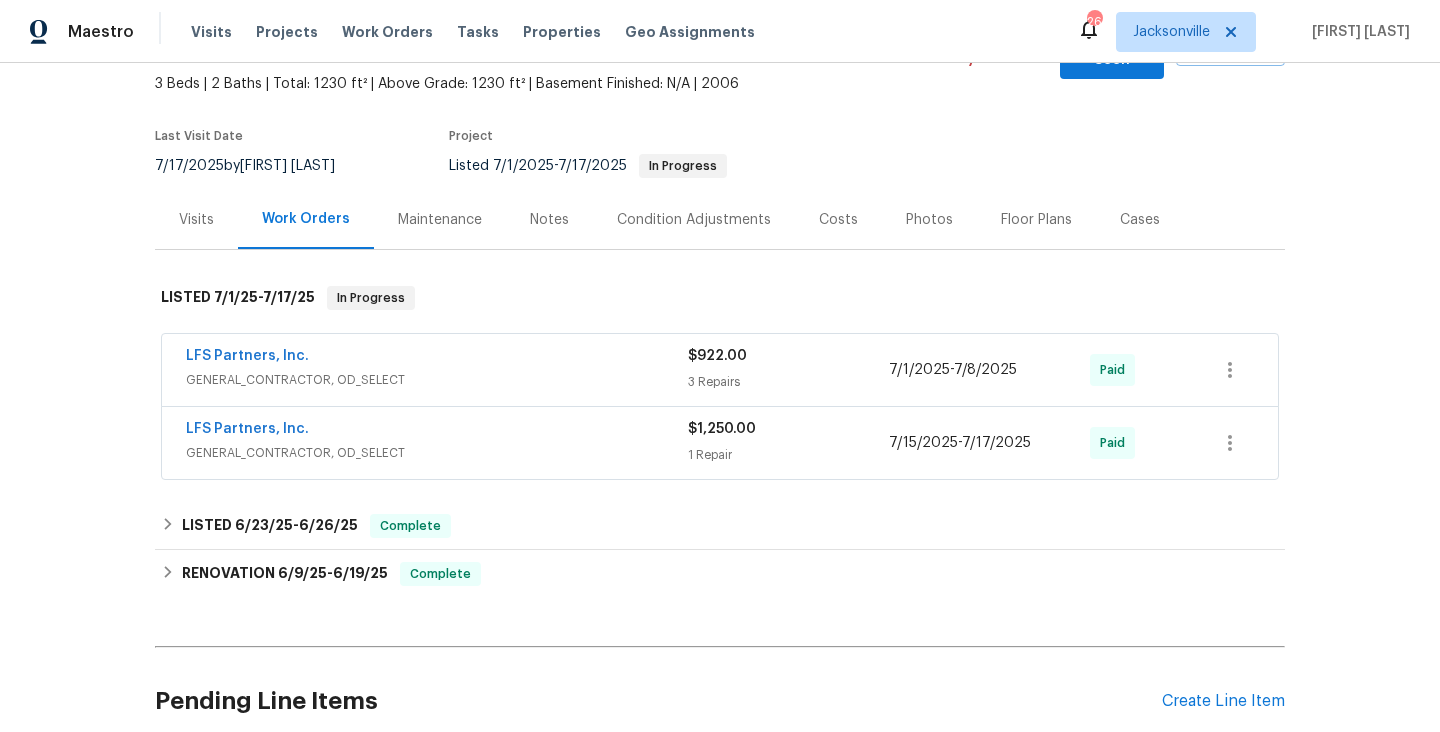 click on "Maintenance" at bounding box center (440, 220) 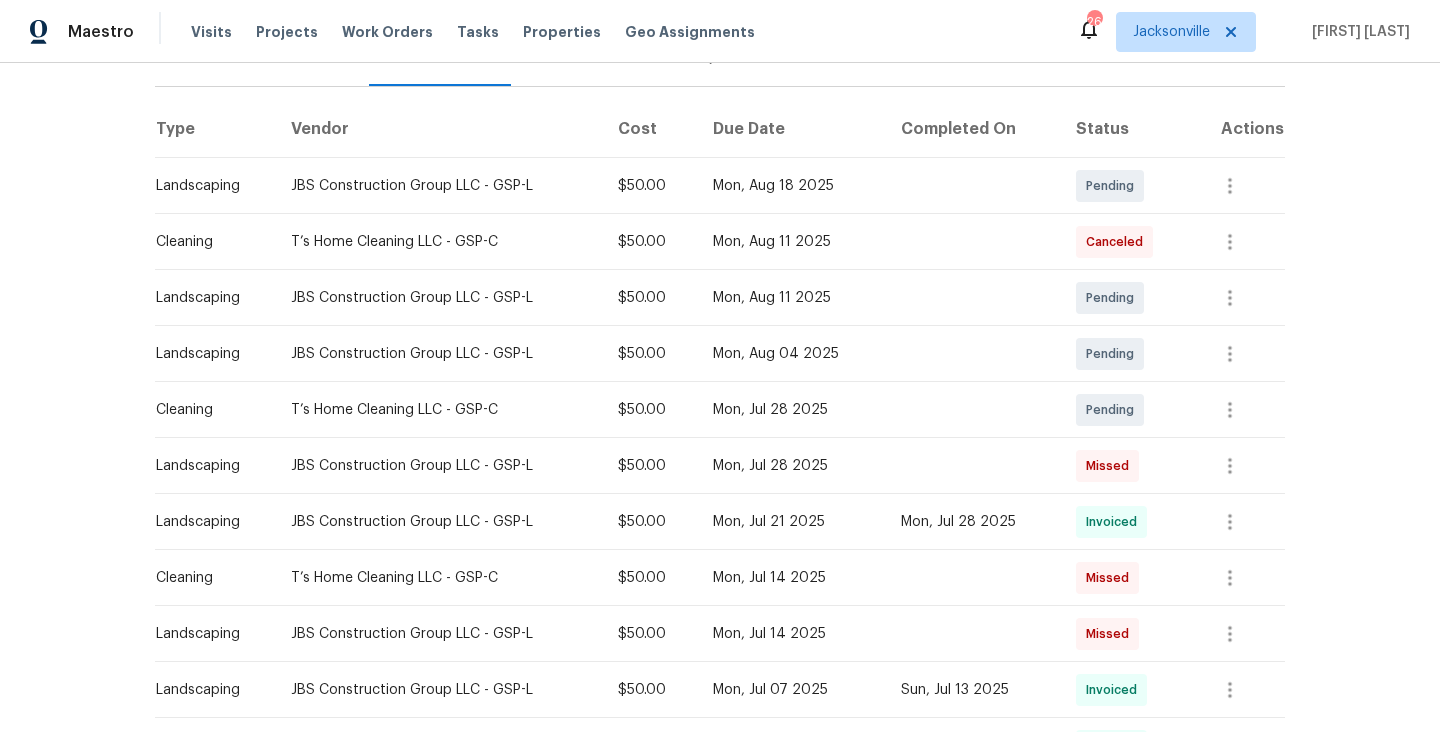 scroll, scrollTop: 369, scrollLeft: 0, axis: vertical 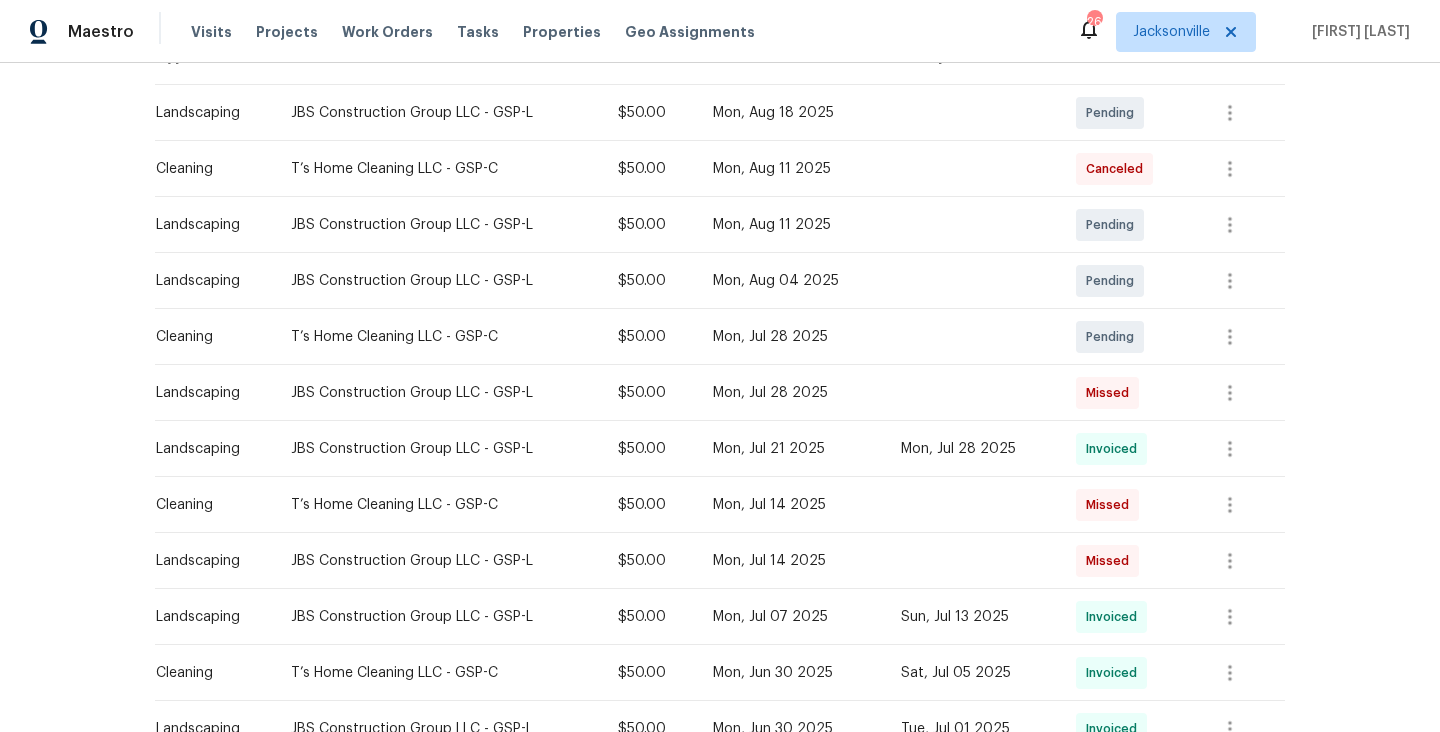 drag, startPoint x: 289, startPoint y: 486, endPoint x: 408, endPoint y: 480, distance: 119.15116 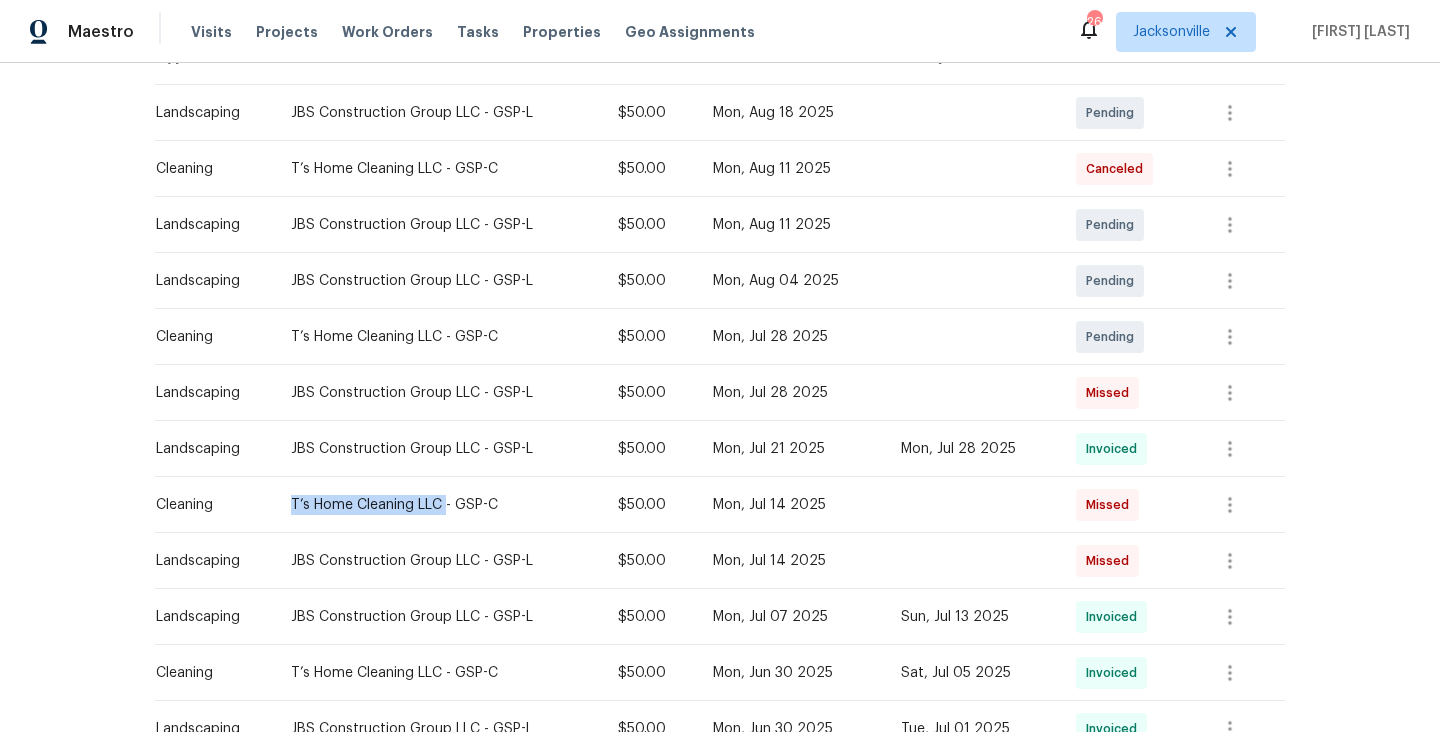 drag, startPoint x: 286, startPoint y: 483, endPoint x: 441, endPoint y: 476, distance: 155.15799 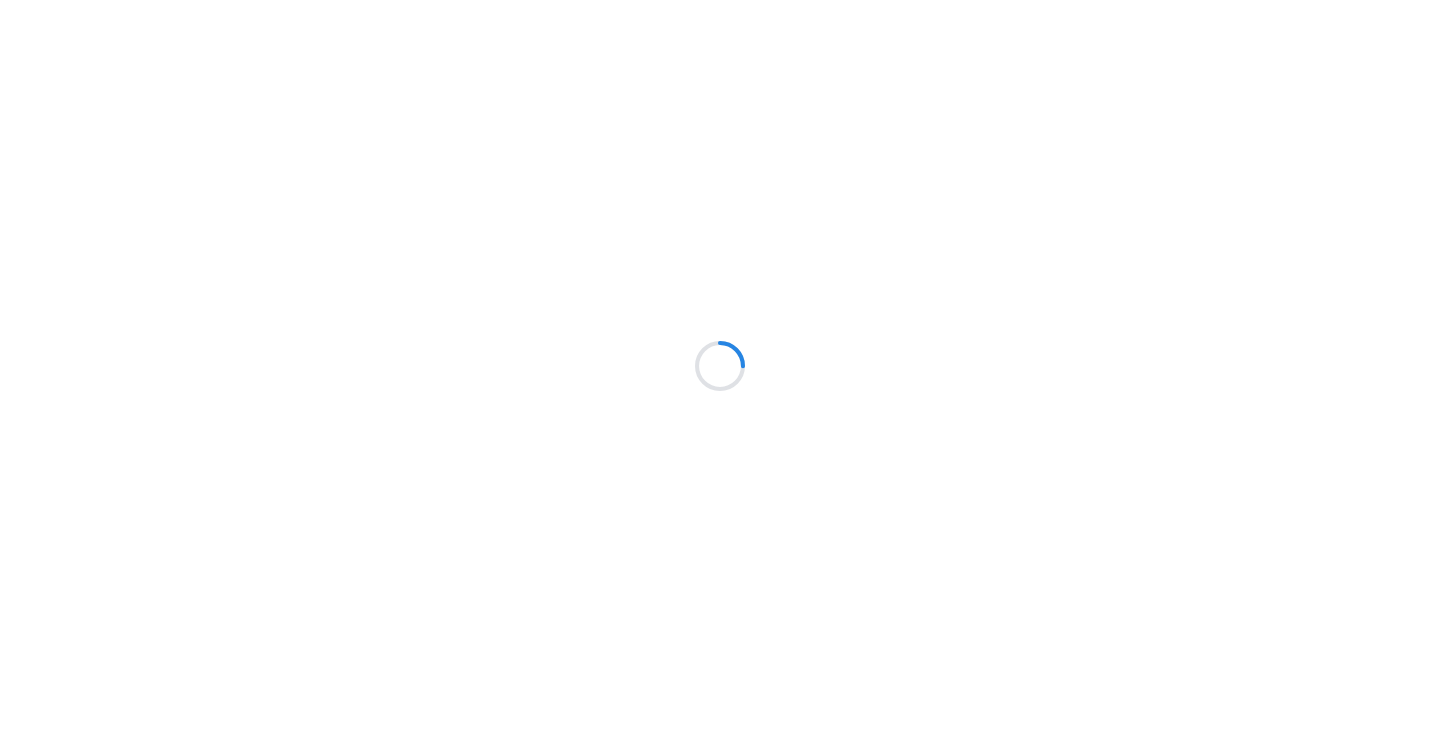 scroll, scrollTop: 0, scrollLeft: 0, axis: both 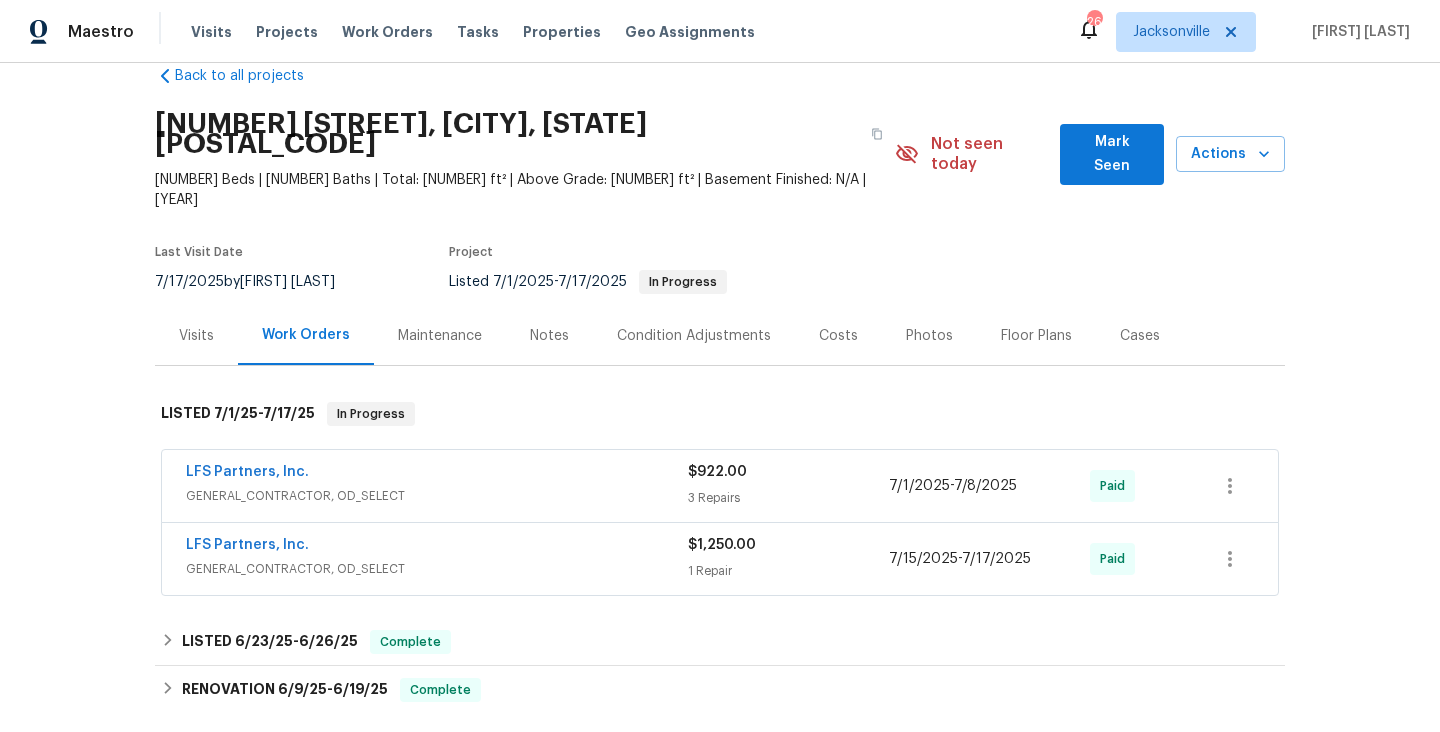 click on "Last Visit Date 7/17/2025  by  William Bynum   Project Listed   7/1/2025  -  7/17/2025 In Progress" at bounding box center (494, 270) 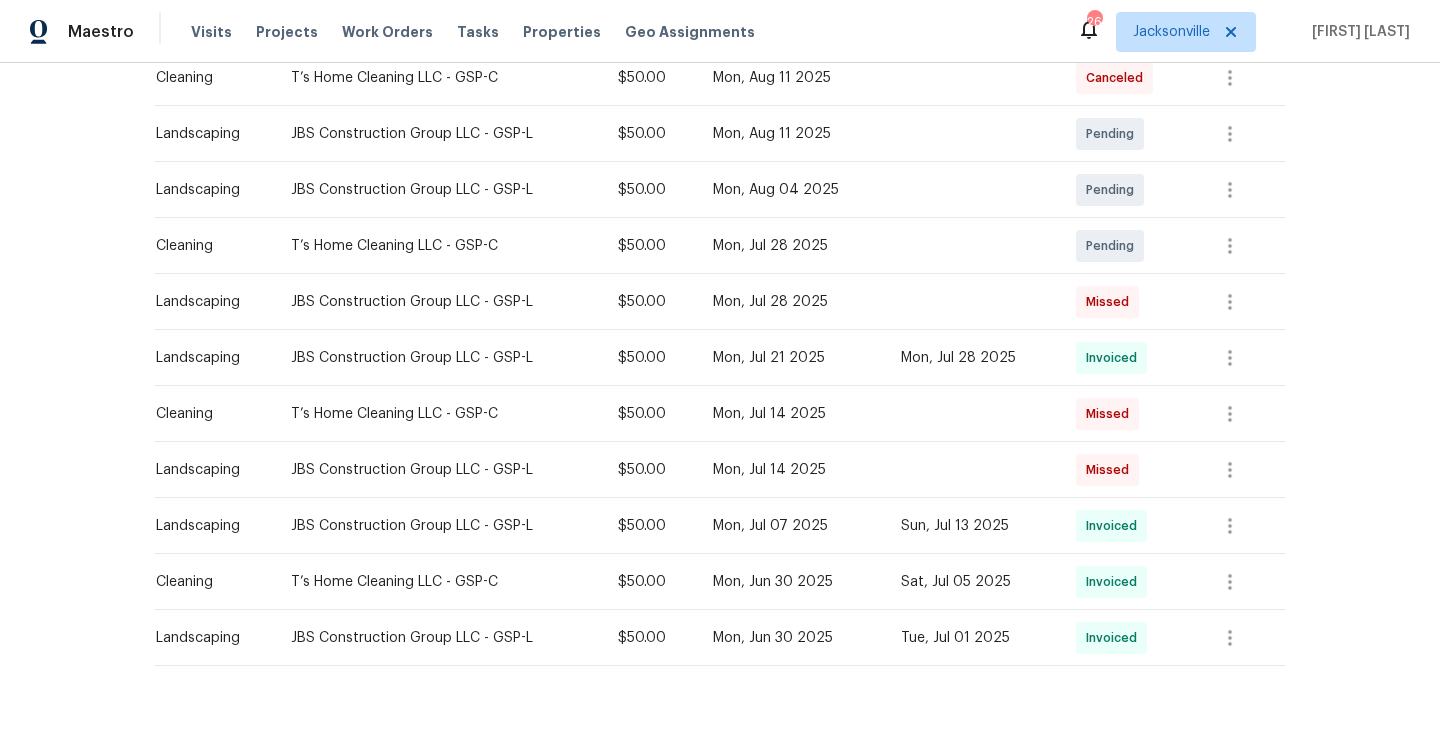 scroll, scrollTop: 509, scrollLeft: 0, axis: vertical 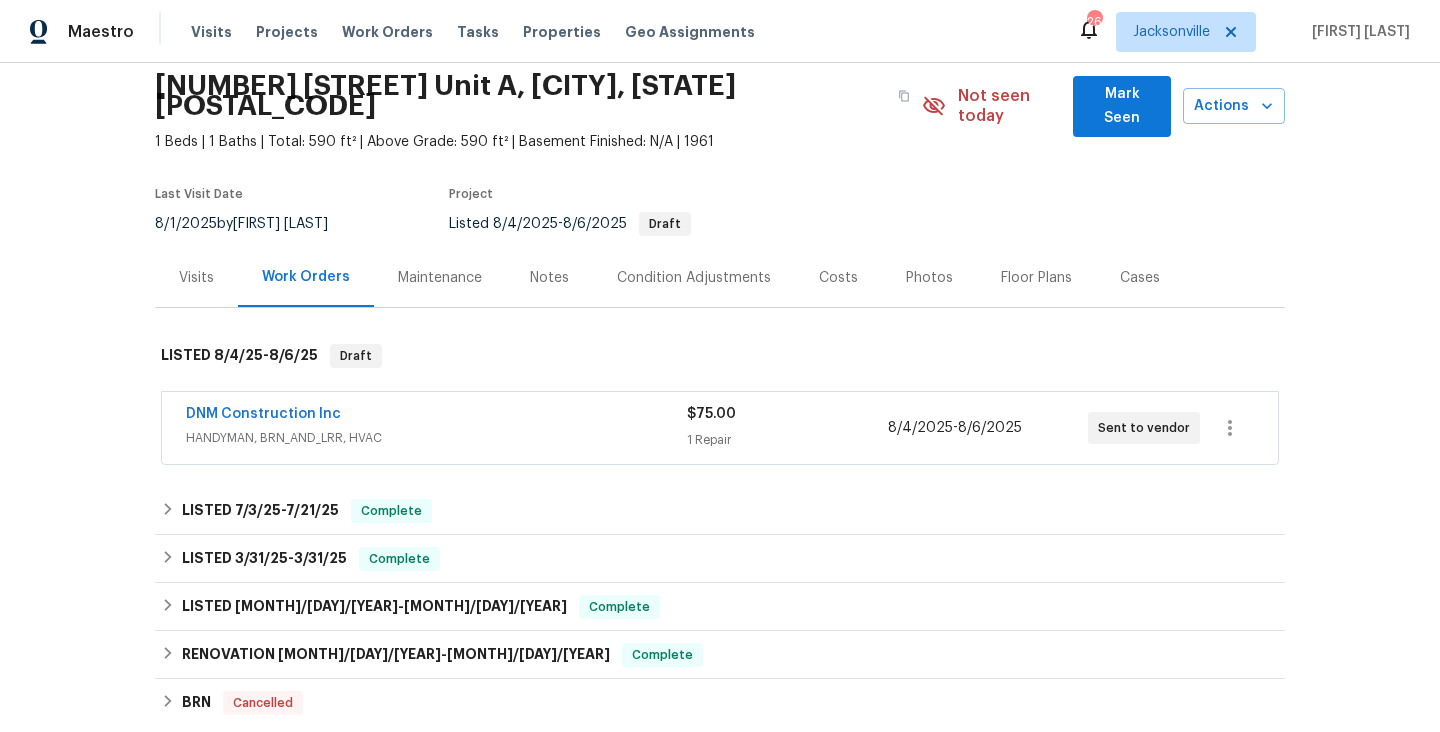 click on "Maintenance" at bounding box center [440, 278] 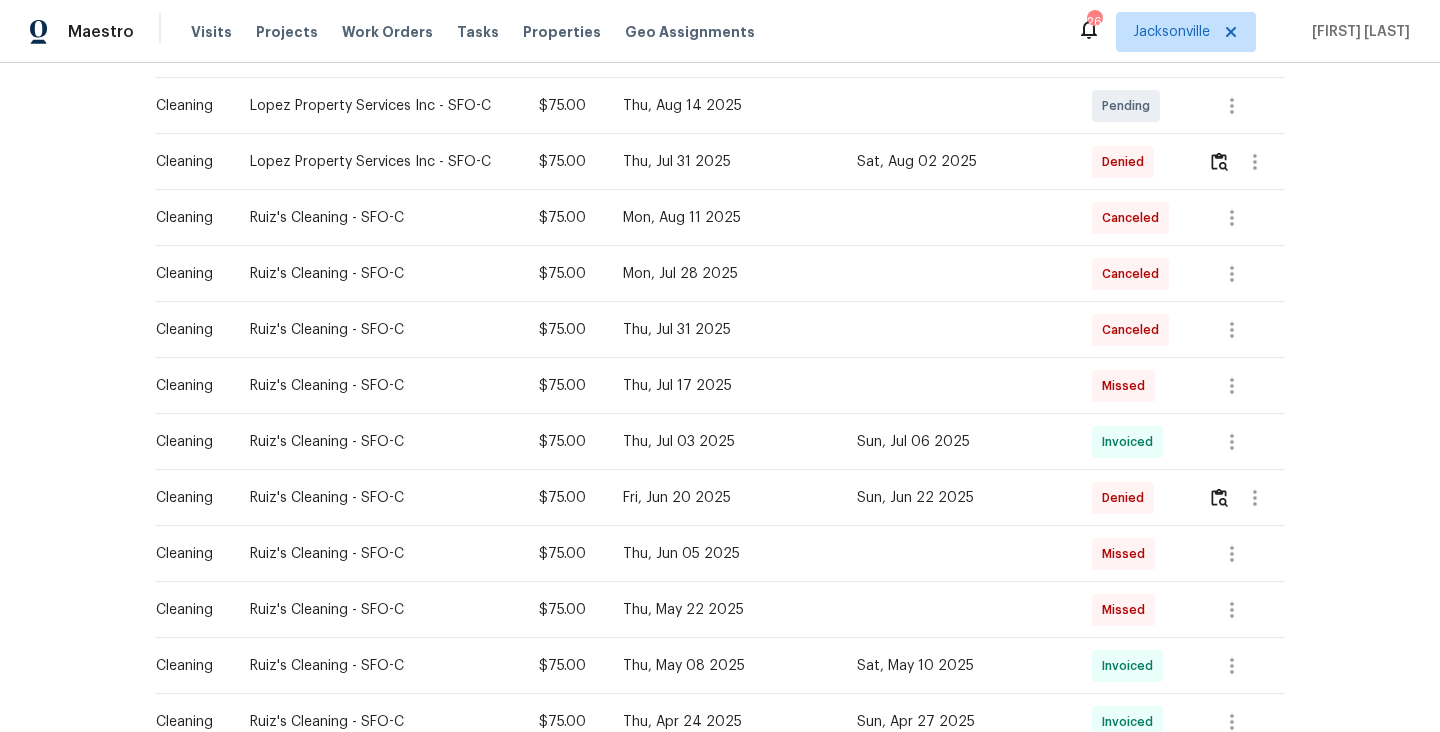 scroll, scrollTop: 293, scrollLeft: 0, axis: vertical 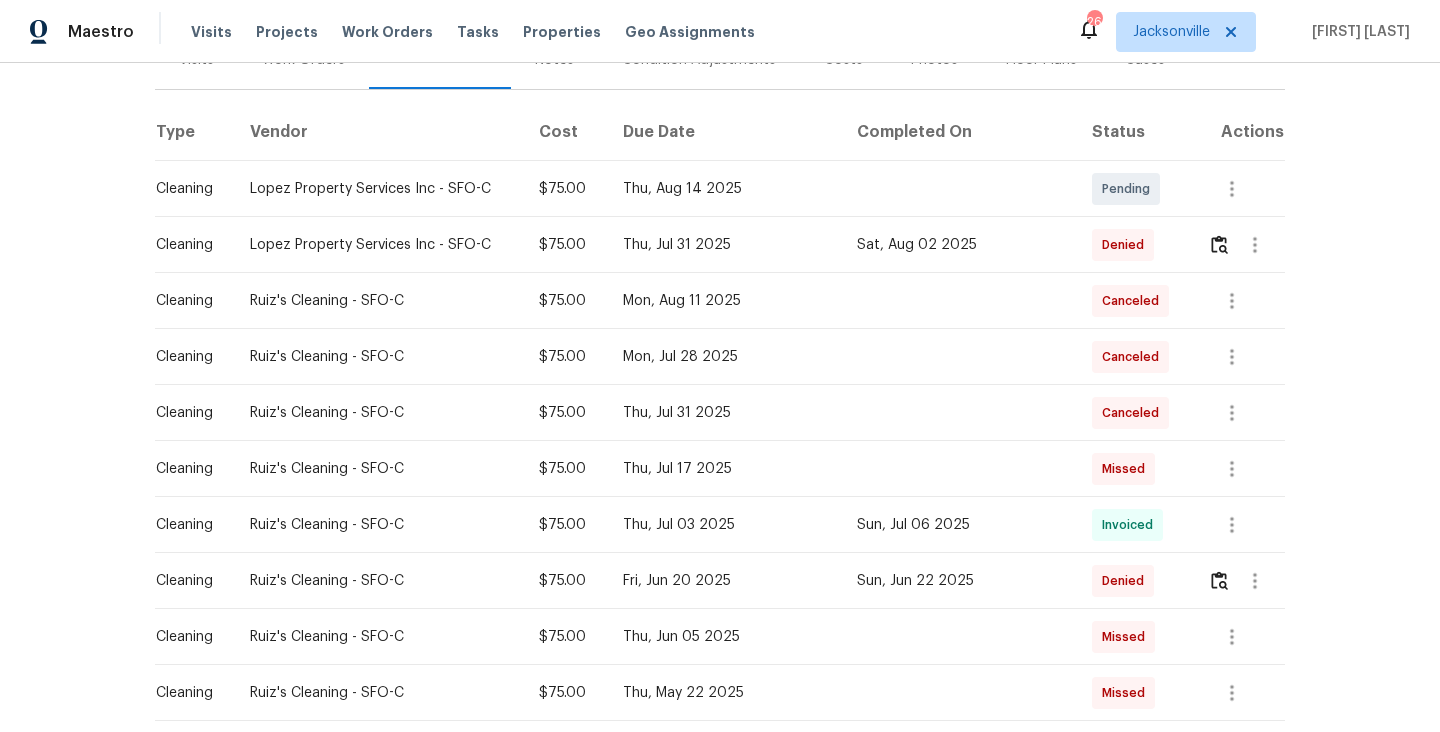 click on "Thu, Jul 17 2025" at bounding box center [724, 469] 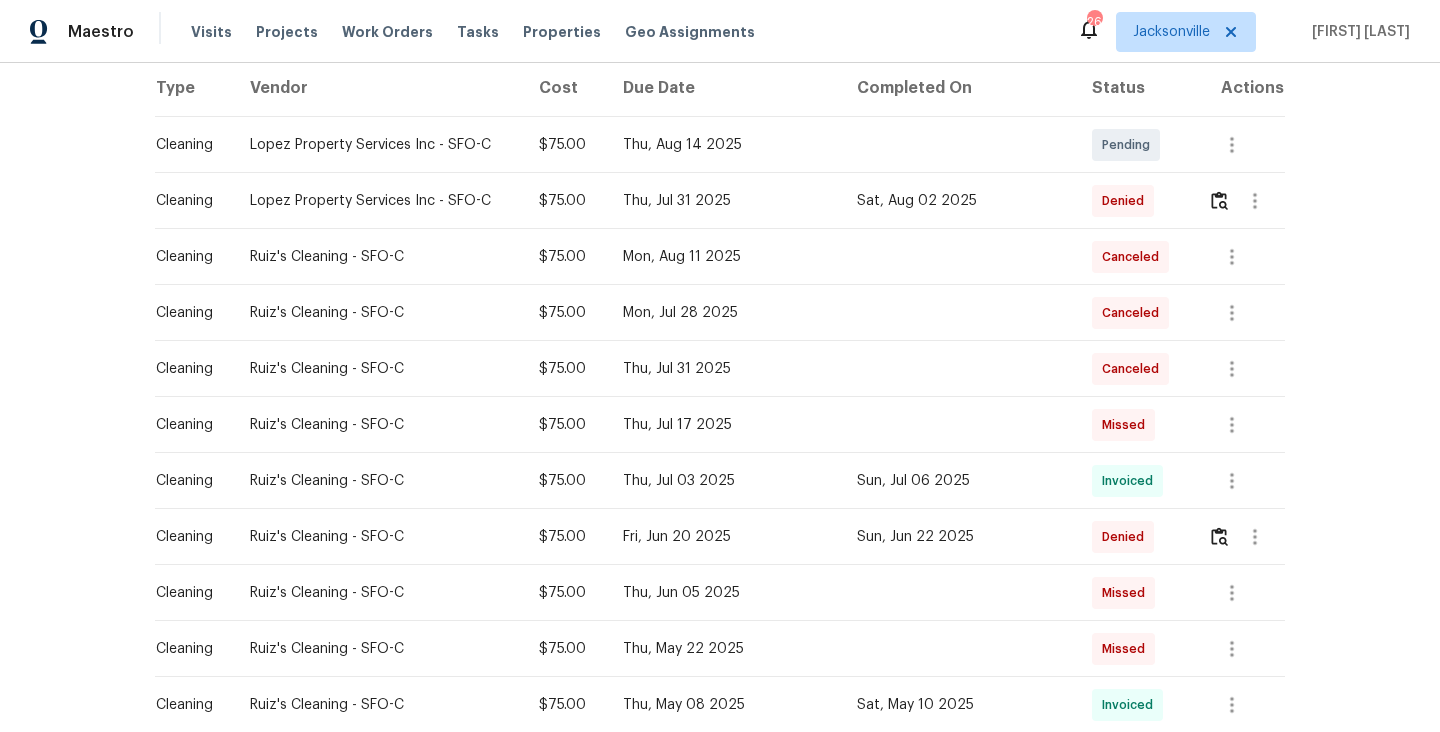 scroll, scrollTop: 339, scrollLeft: 0, axis: vertical 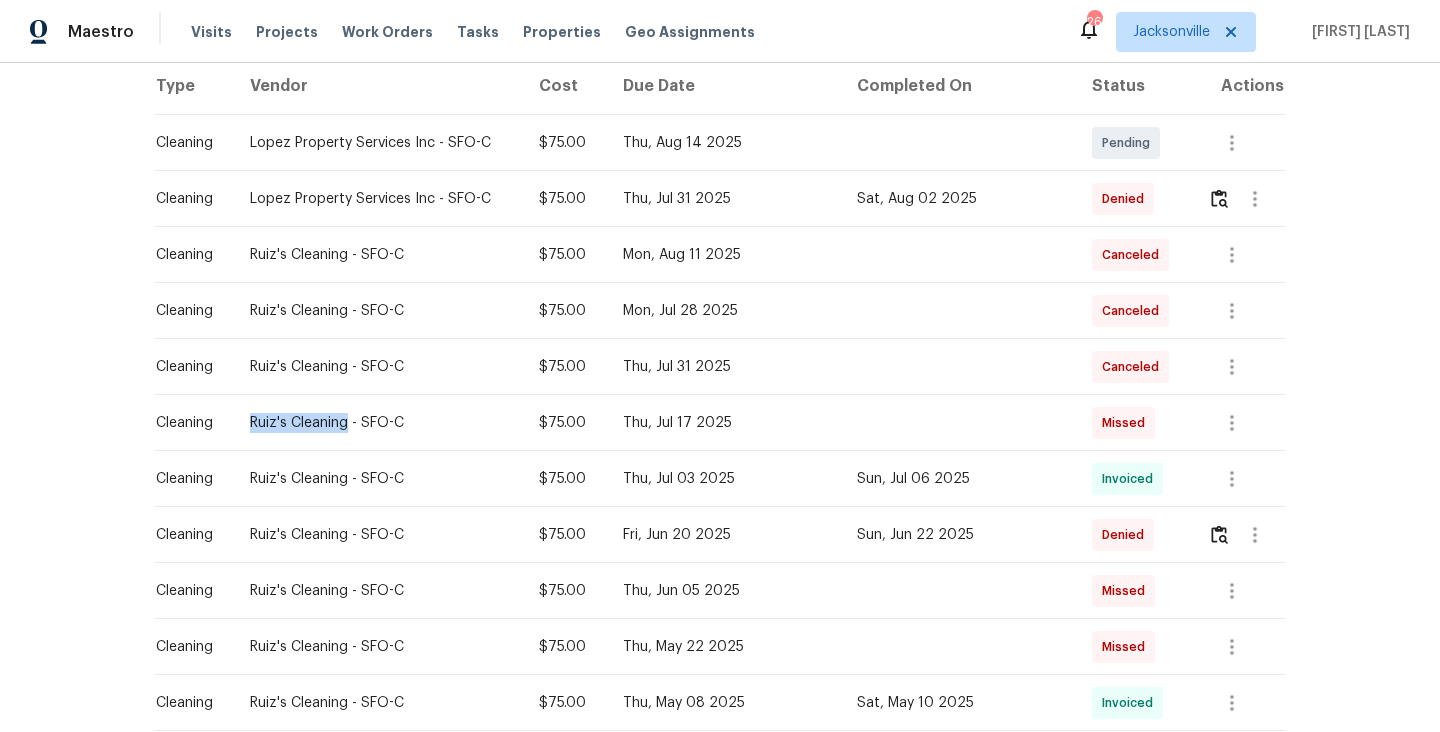 drag, startPoint x: 257, startPoint y: 401, endPoint x: 353, endPoint y: 402, distance: 96.00521 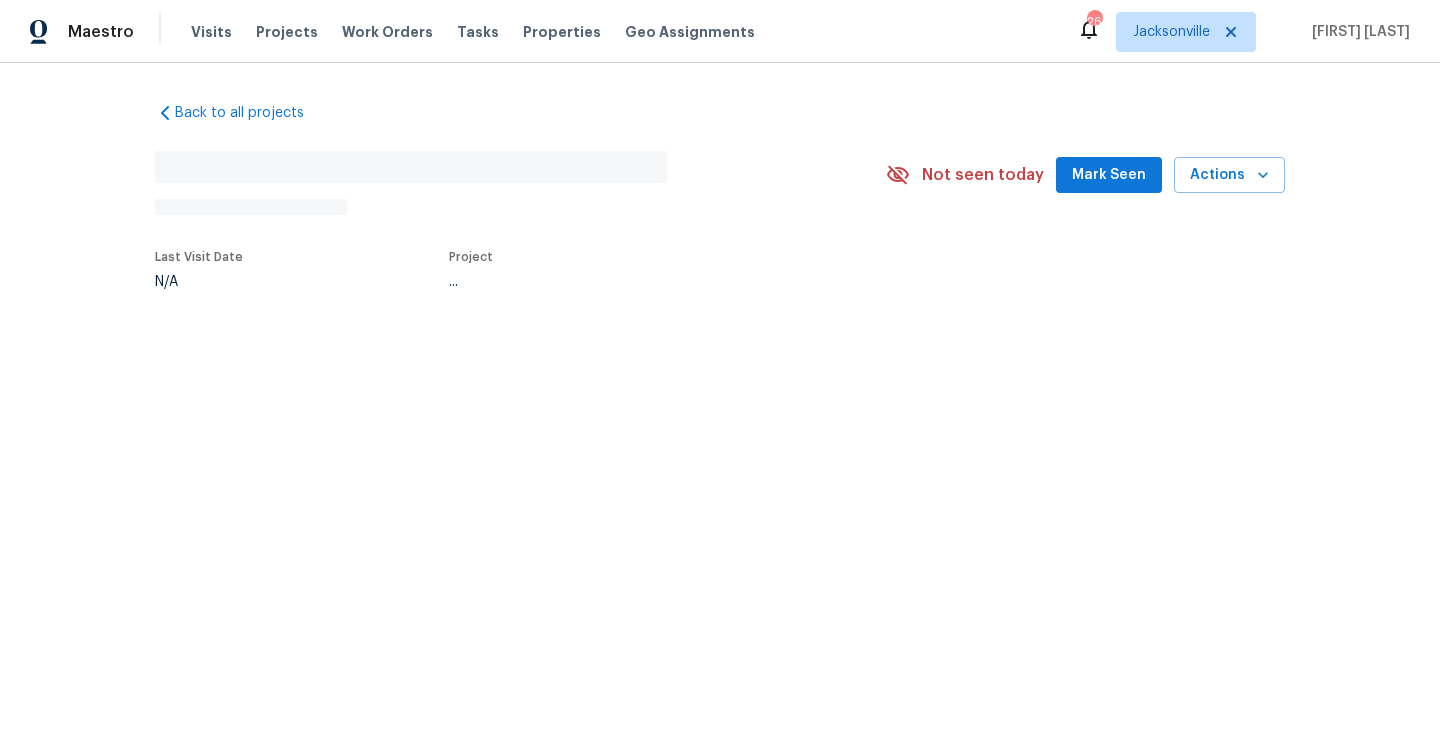 scroll, scrollTop: 0, scrollLeft: 0, axis: both 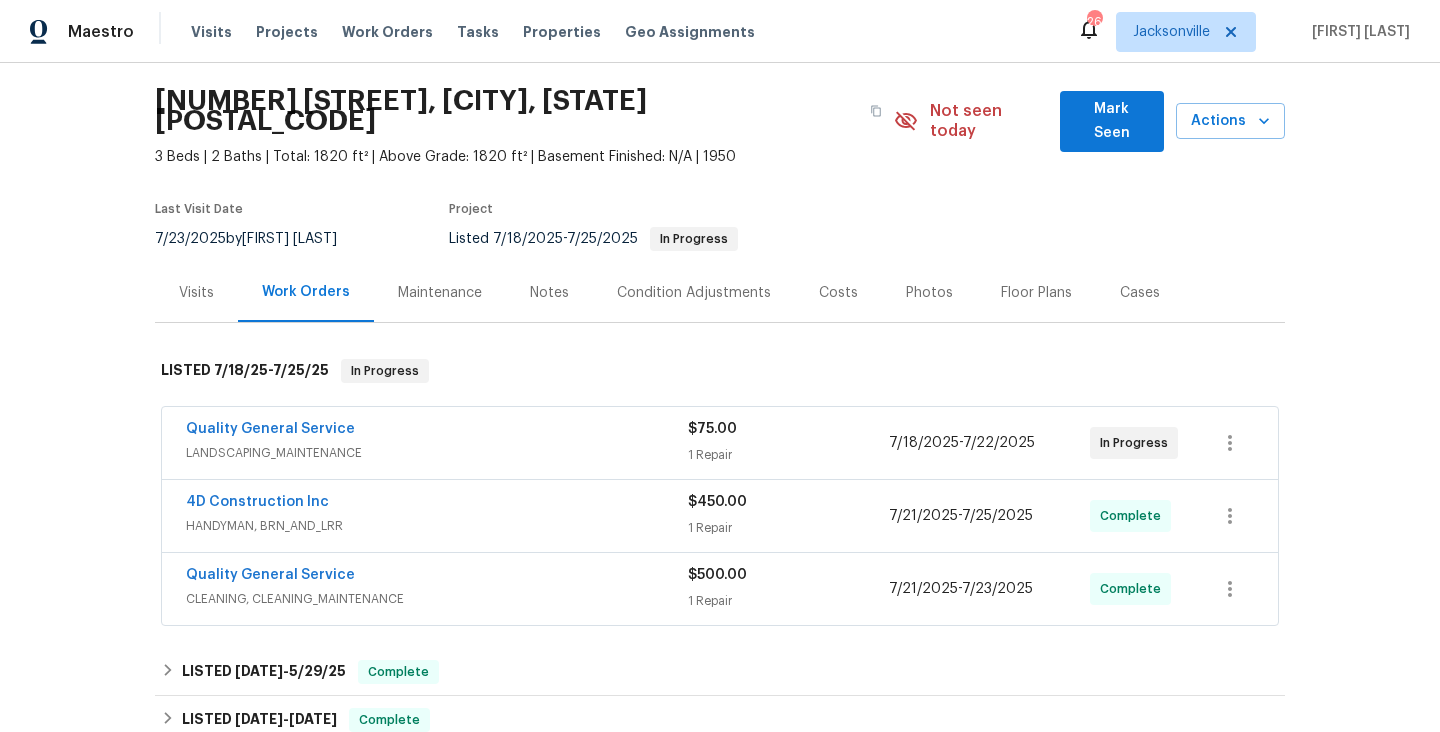 click on "Maintenance" at bounding box center [440, 293] 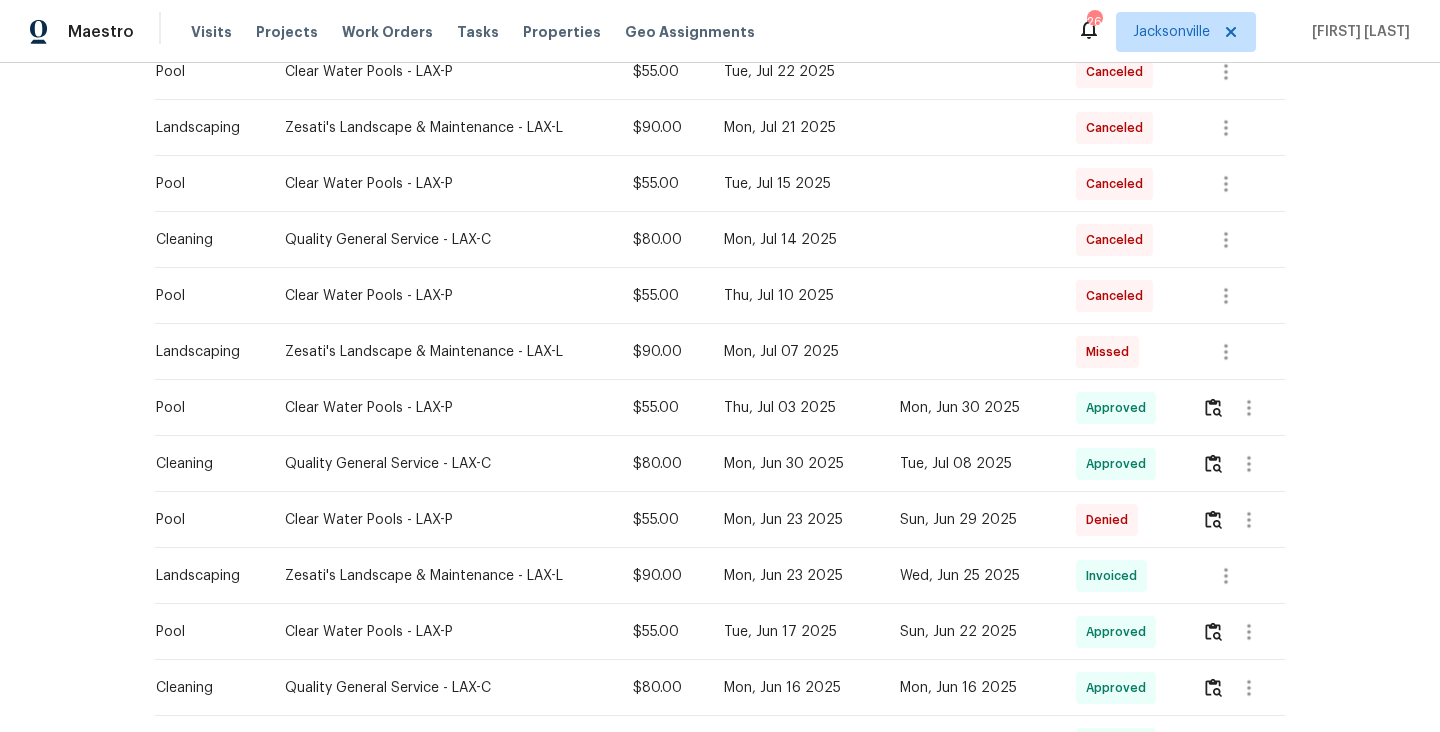 scroll, scrollTop: 460, scrollLeft: 0, axis: vertical 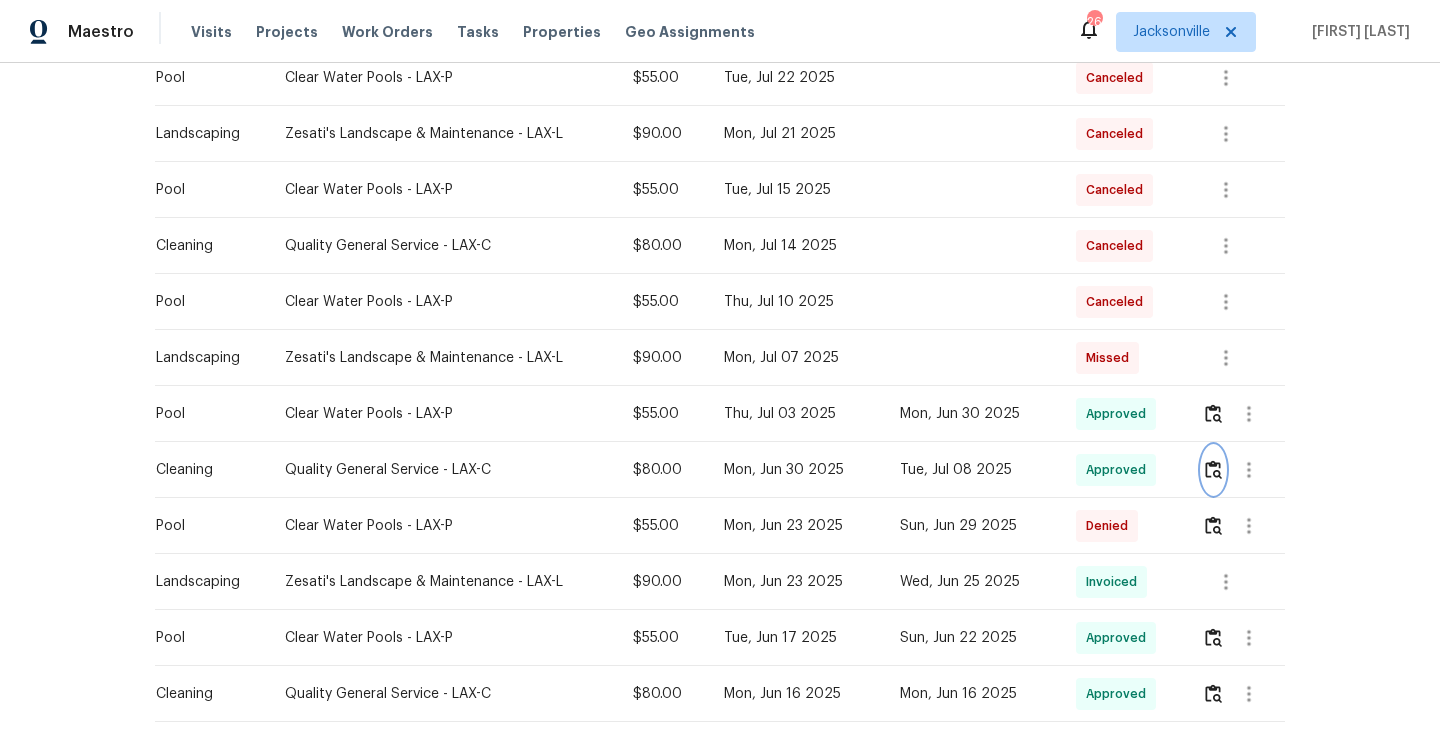 click at bounding box center (1213, 469) 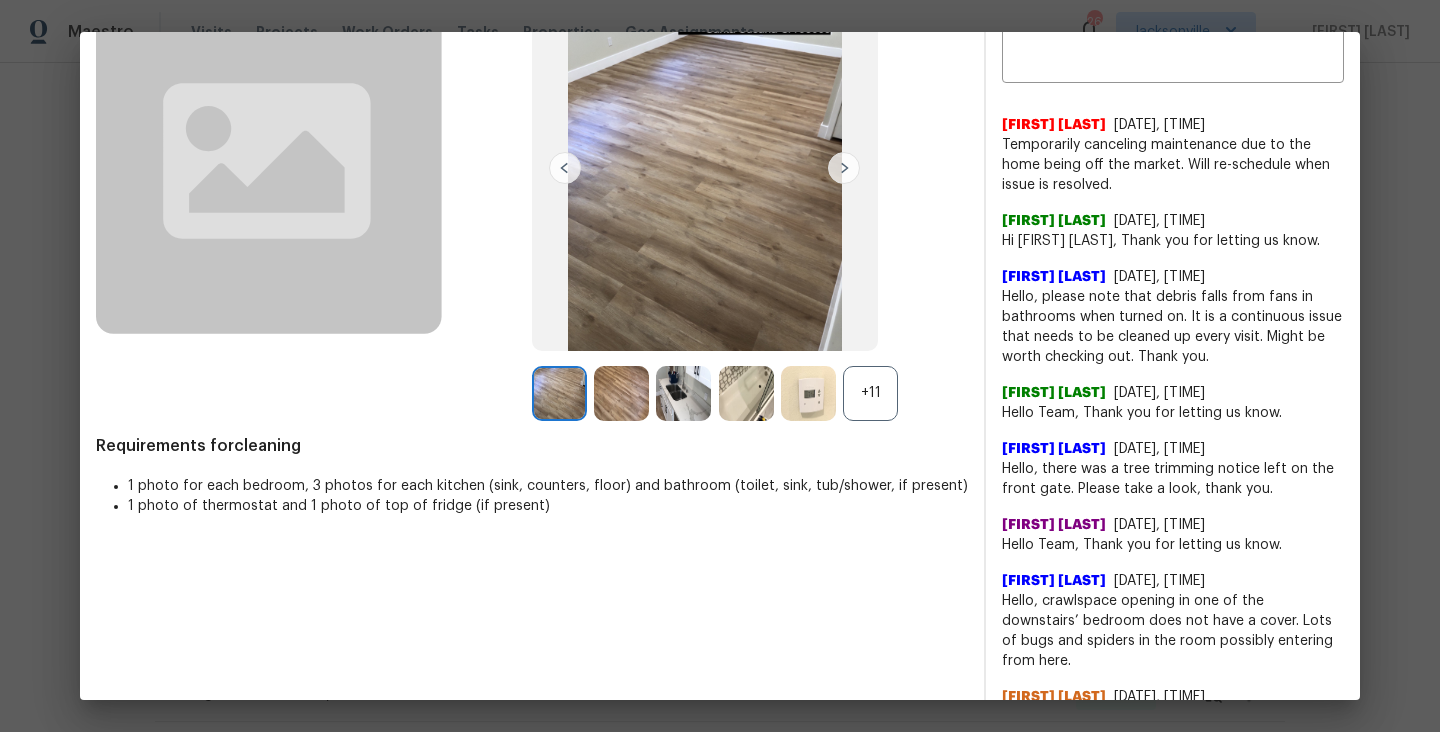 scroll, scrollTop: 142, scrollLeft: 0, axis: vertical 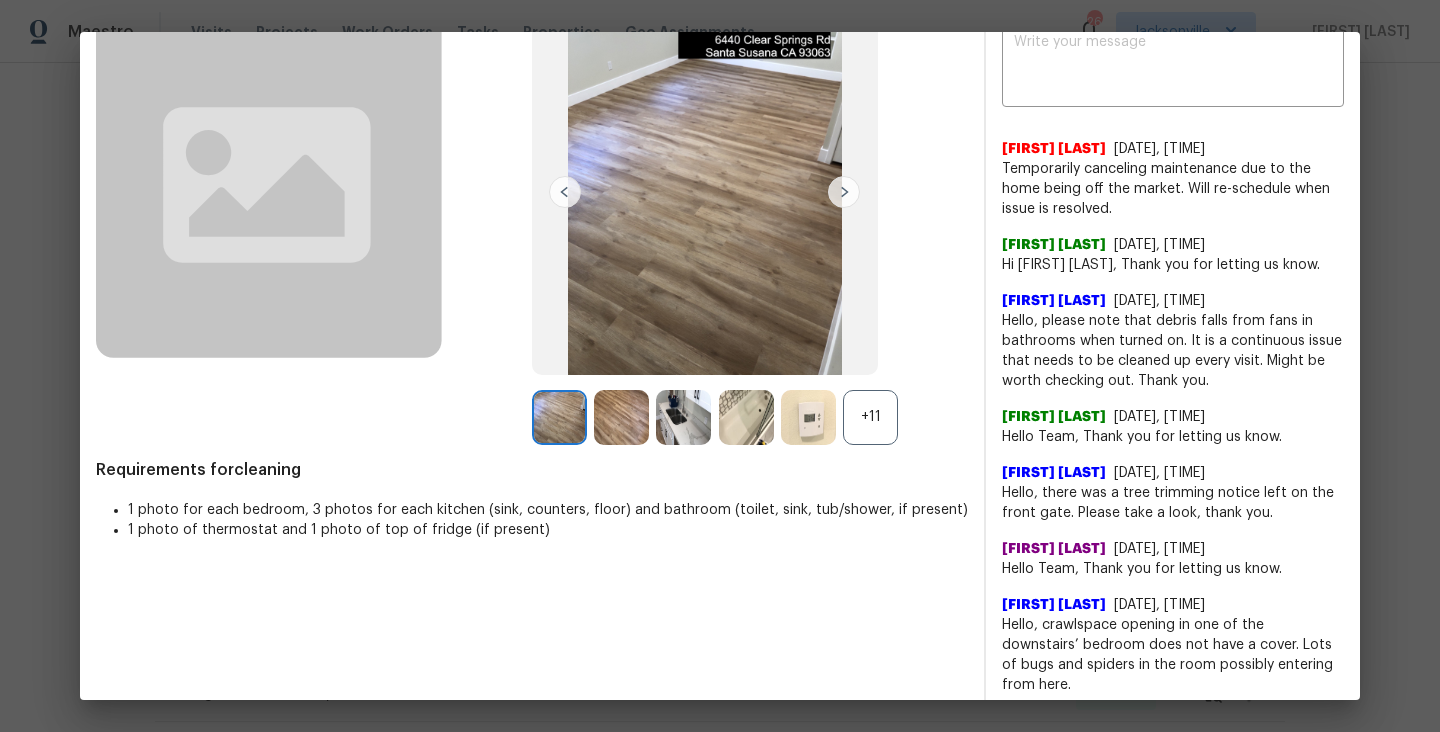 click at bounding box center (844, 192) 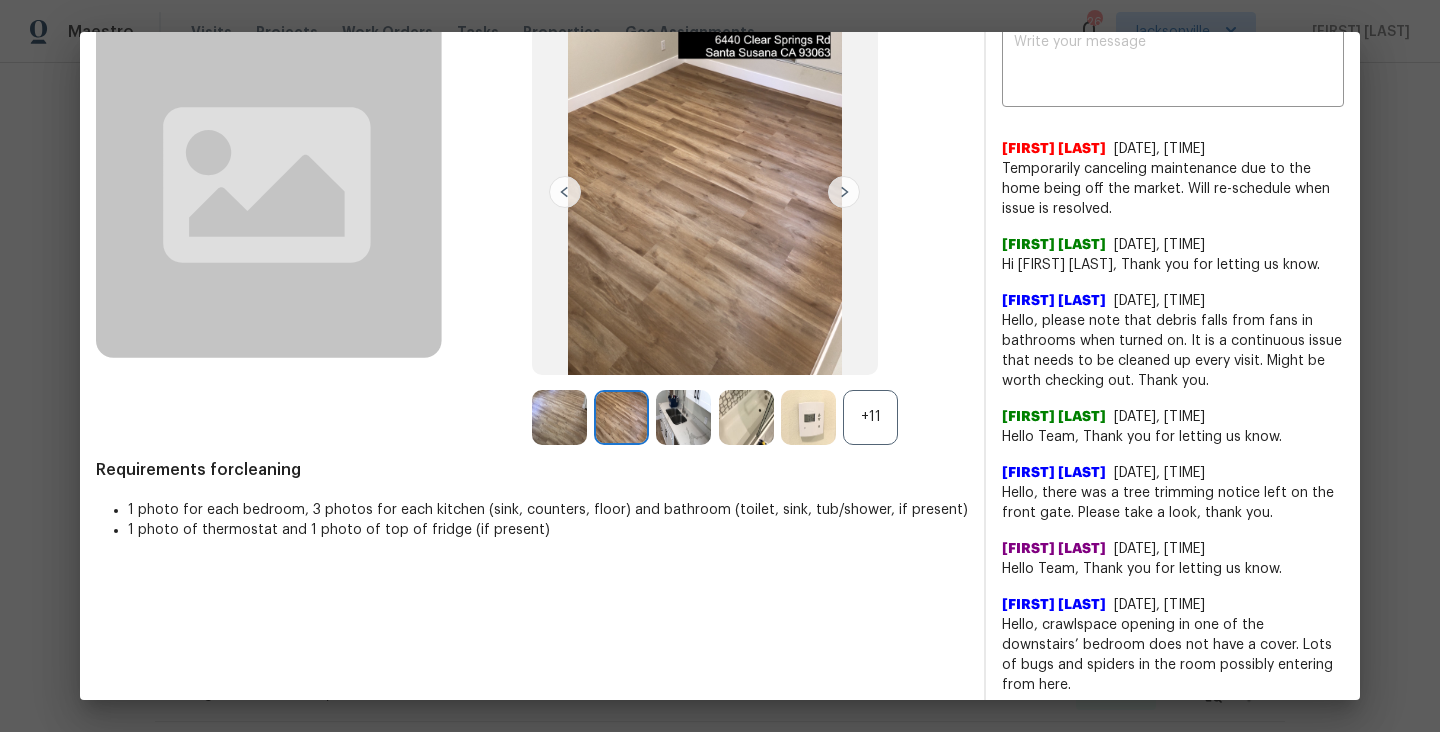 click at bounding box center (844, 192) 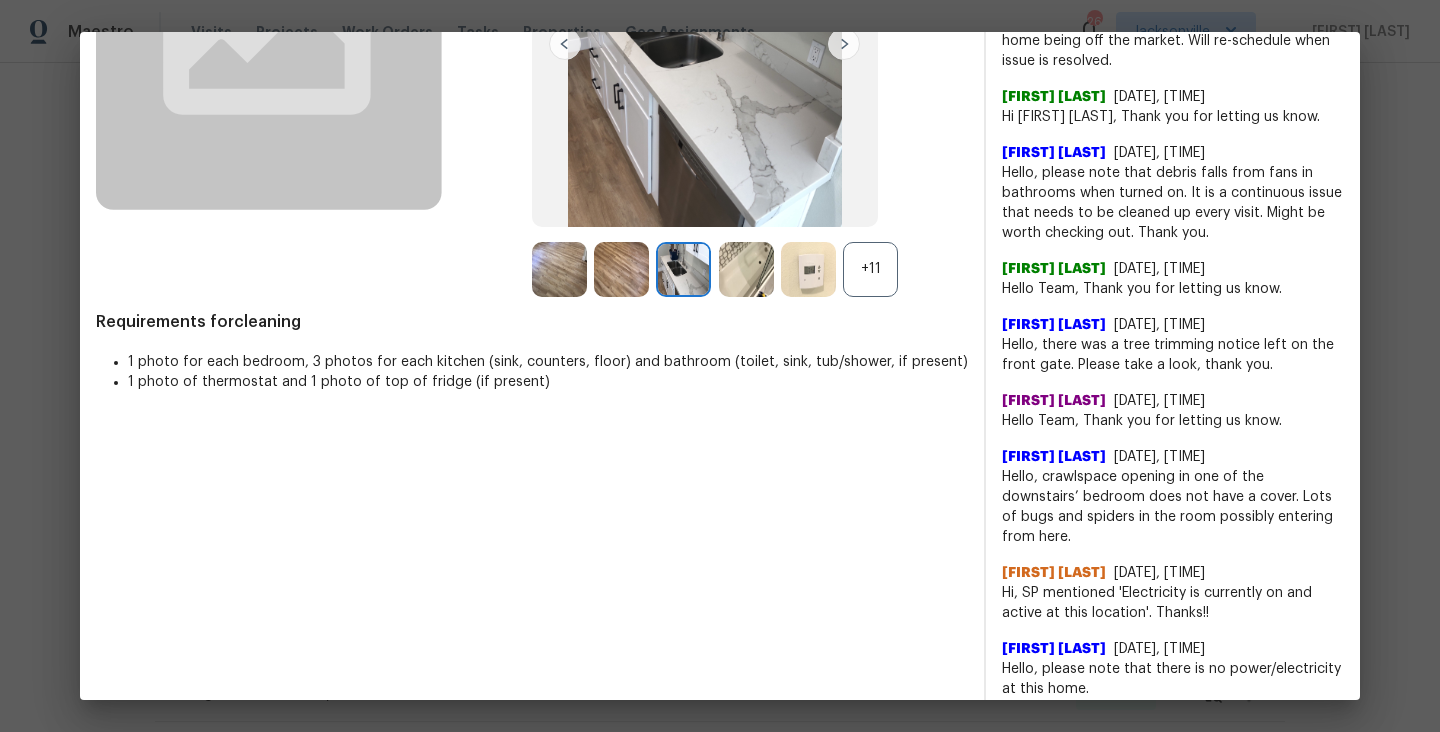 scroll, scrollTop: 299, scrollLeft: 0, axis: vertical 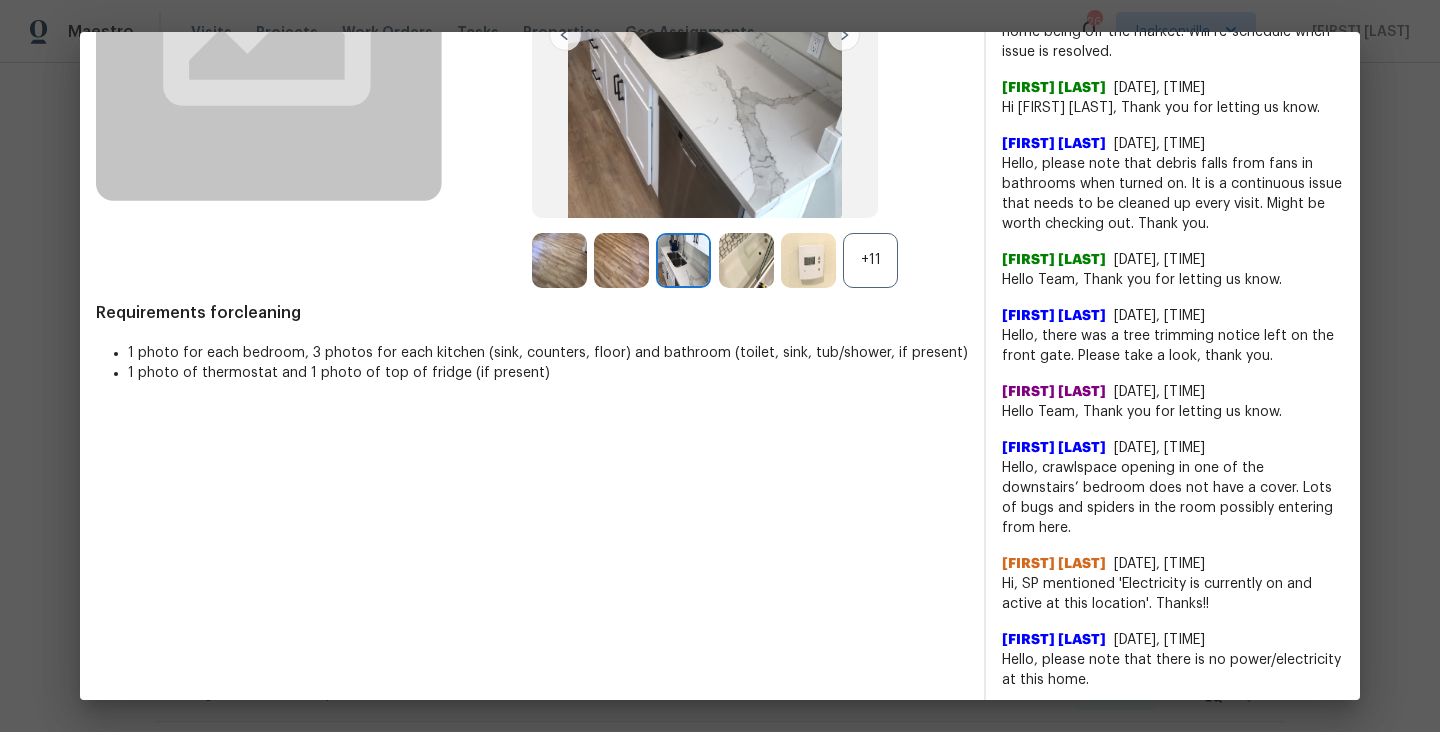 click on "Dulce Gonzalez" at bounding box center [1054, 448] 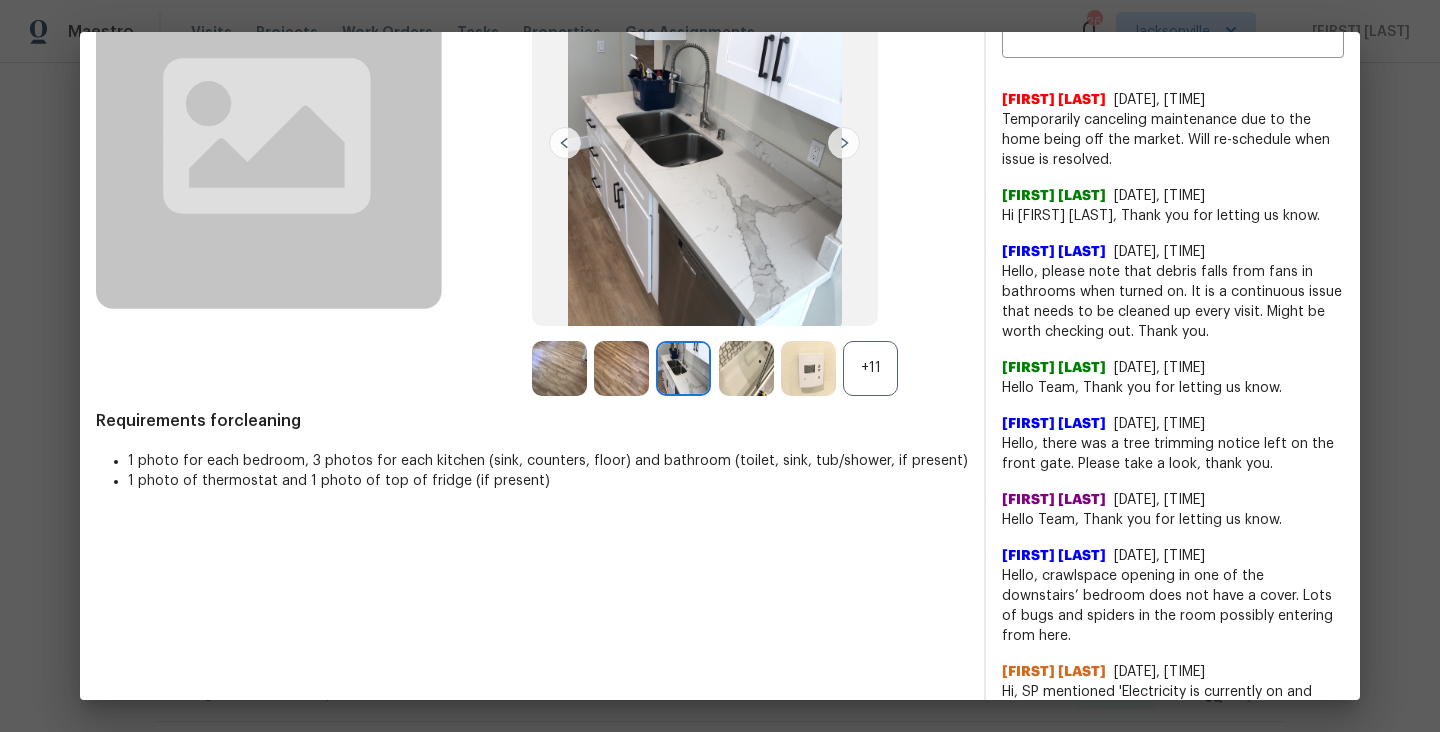 scroll, scrollTop: 175, scrollLeft: 0, axis: vertical 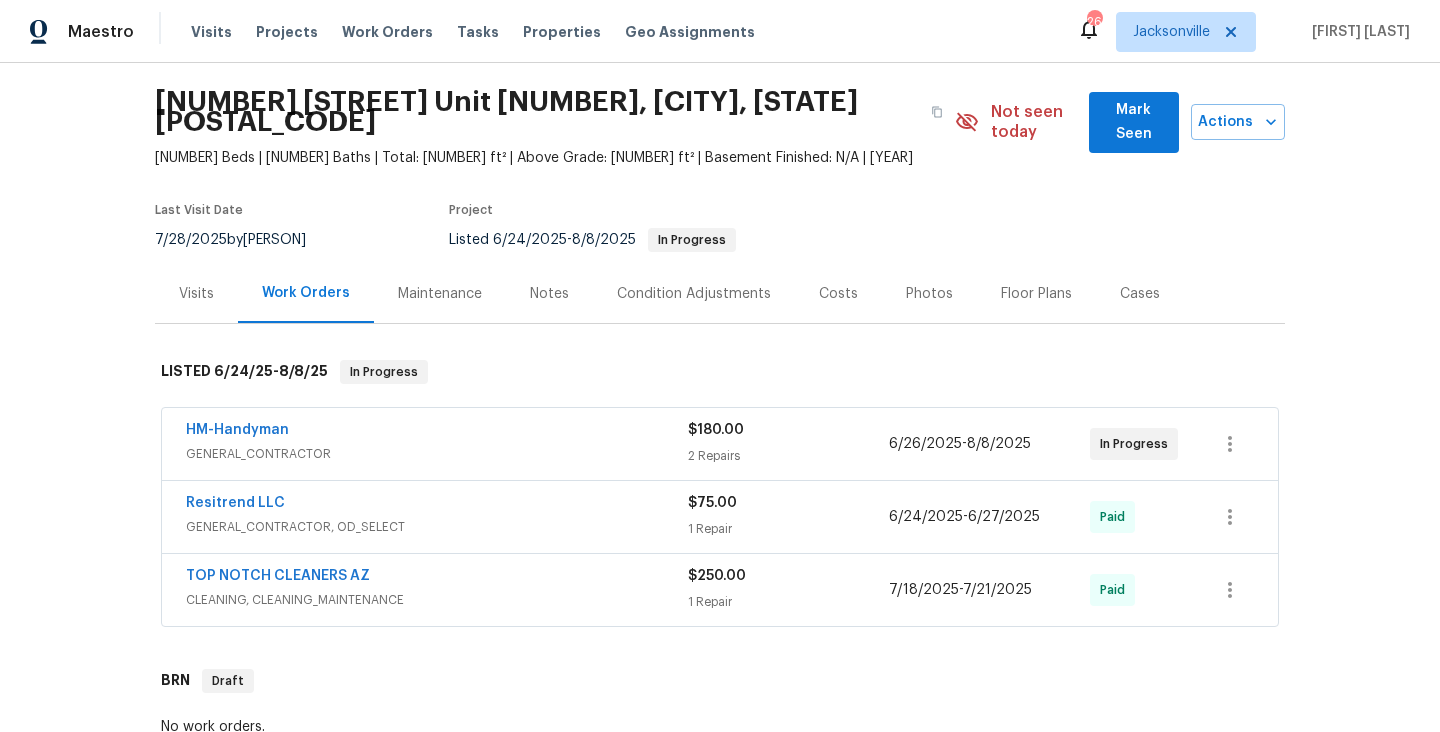 click on "Maintenance" at bounding box center (440, 293) 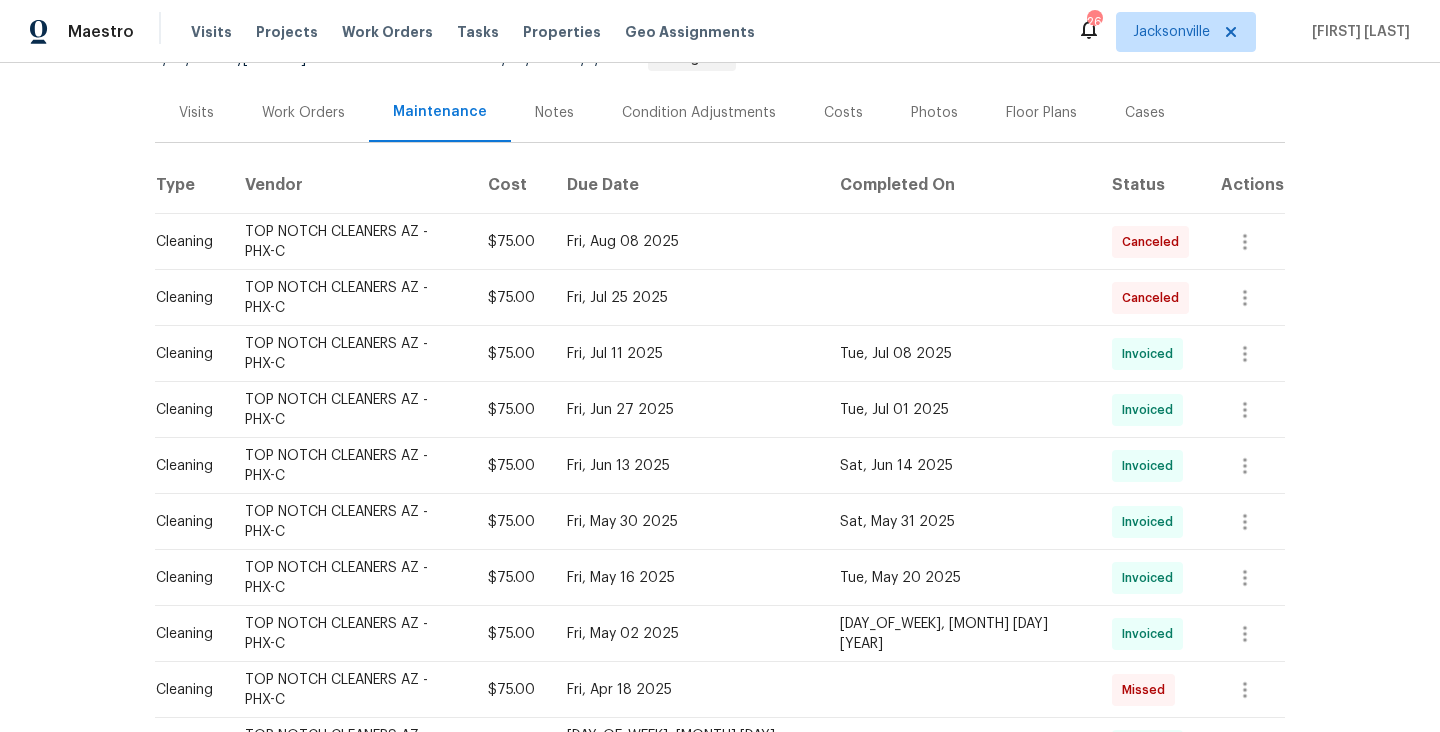 scroll, scrollTop: 210, scrollLeft: 0, axis: vertical 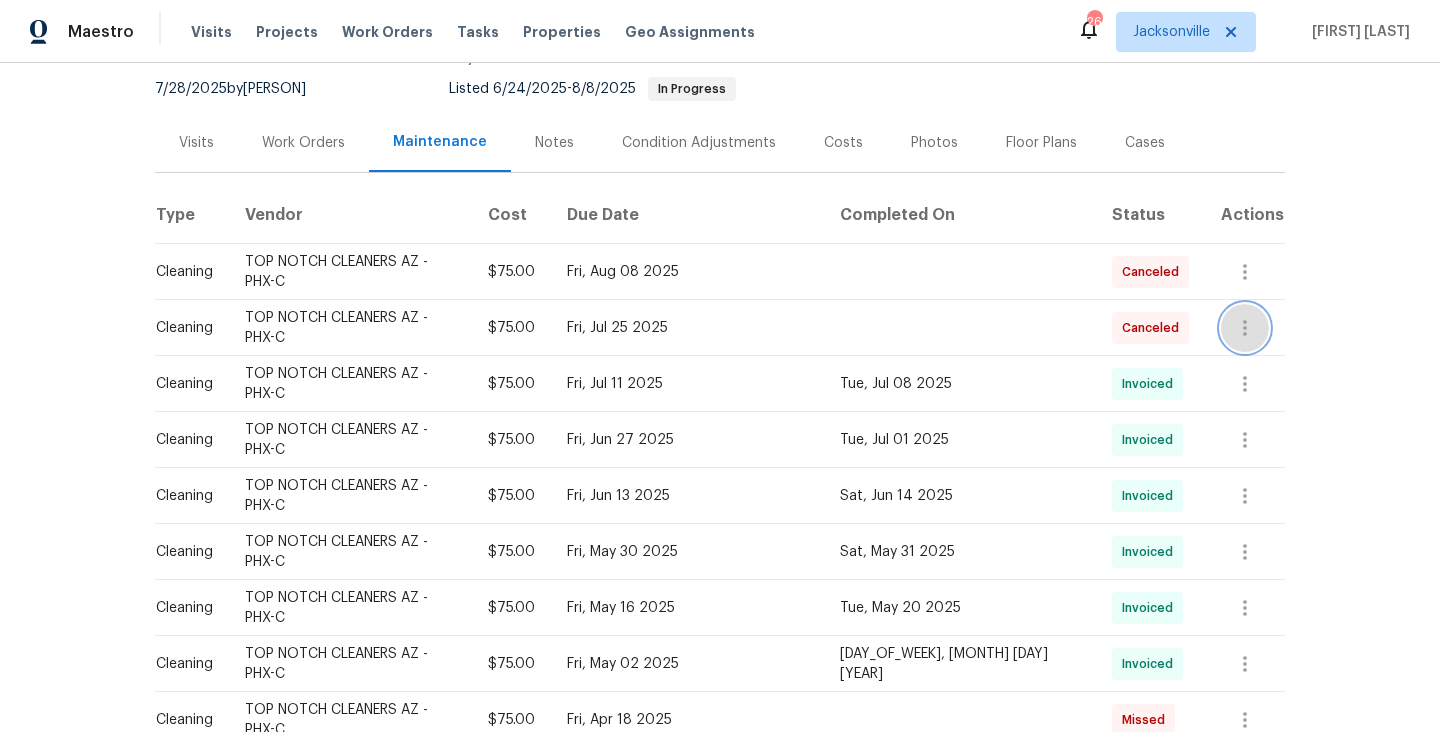click 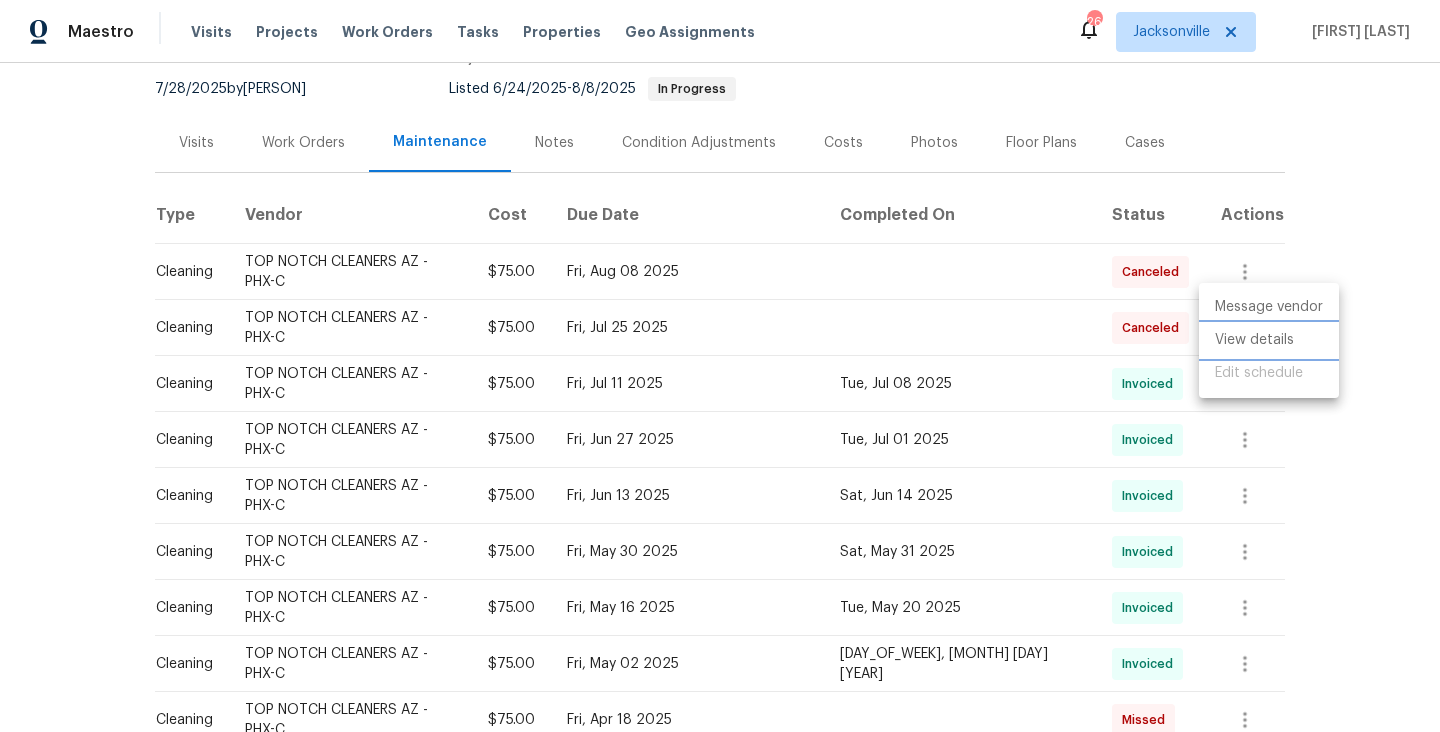 click on "View details" at bounding box center [1269, 340] 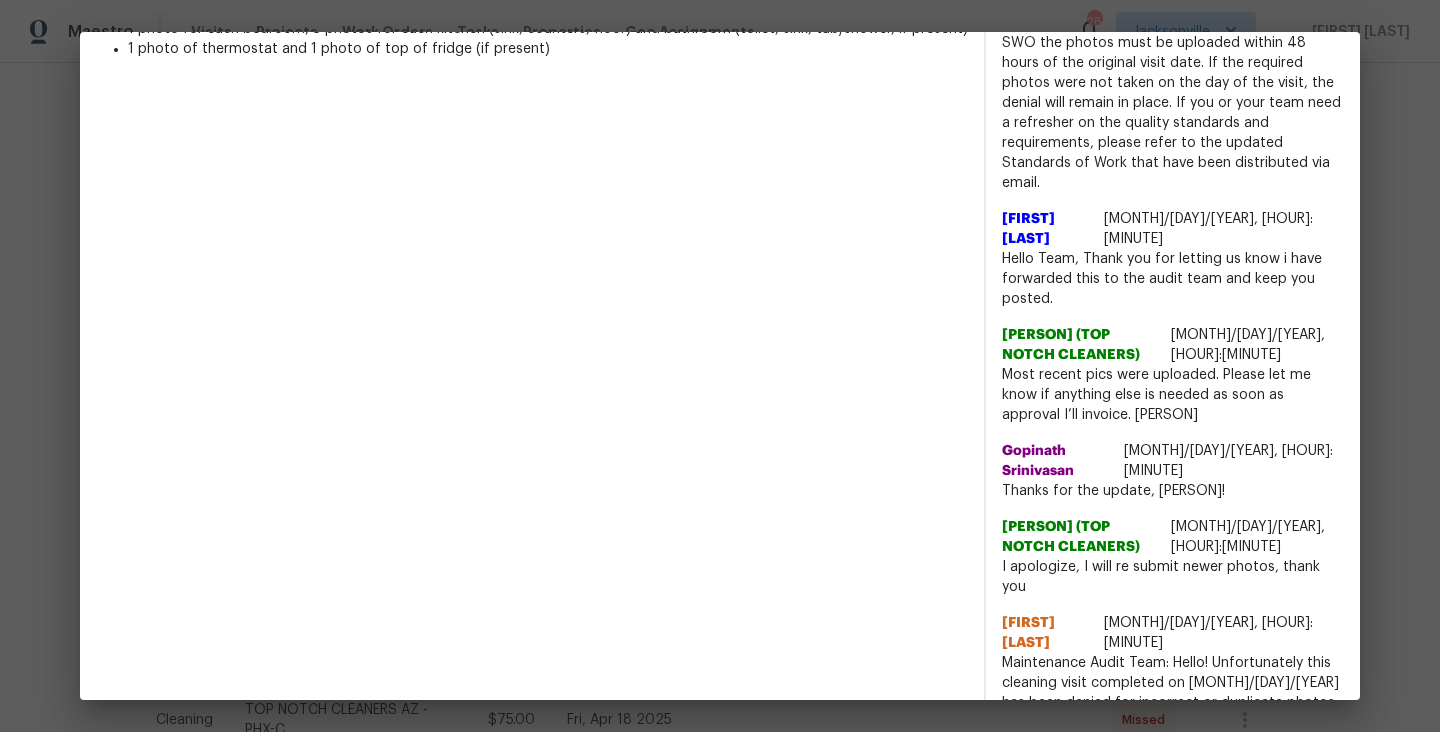 scroll, scrollTop: 578, scrollLeft: 0, axis: vertical 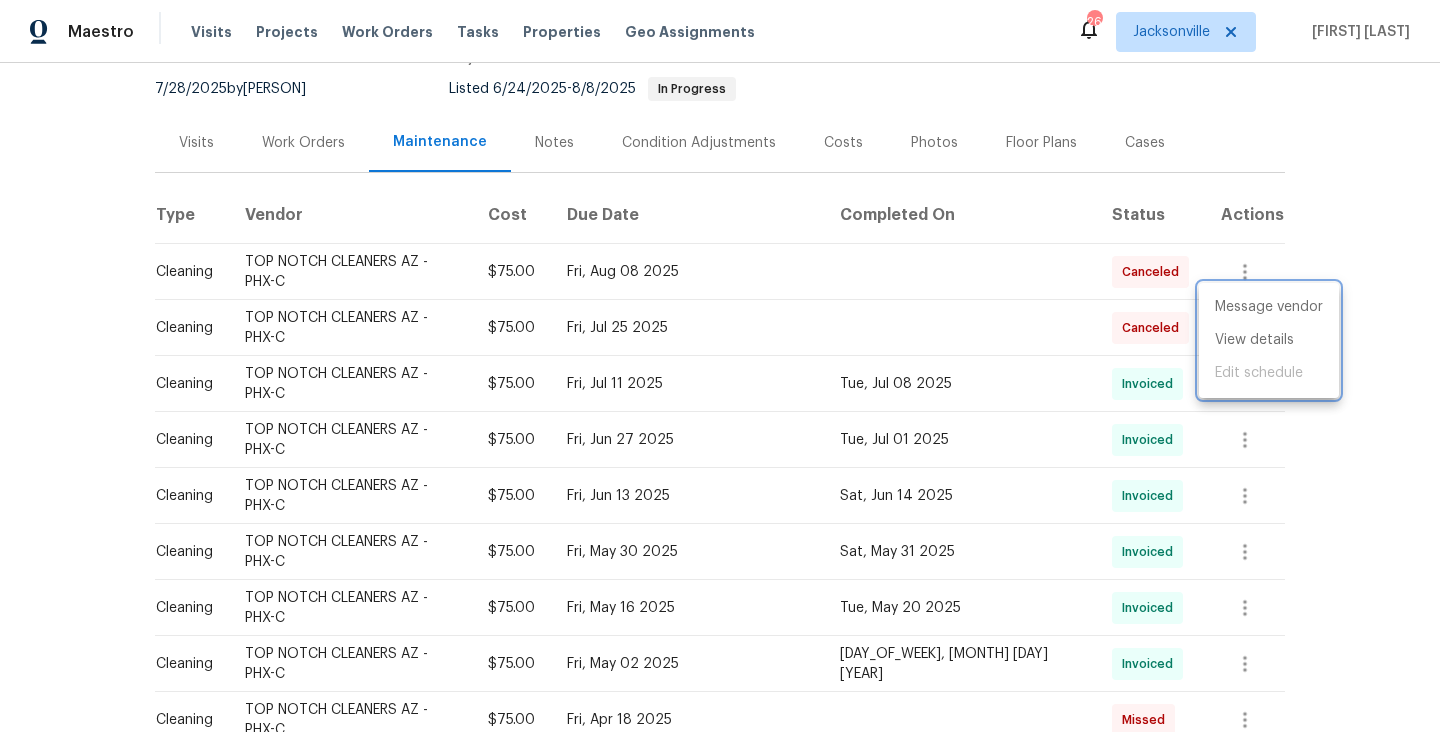 click at bounding box center (720, 366) 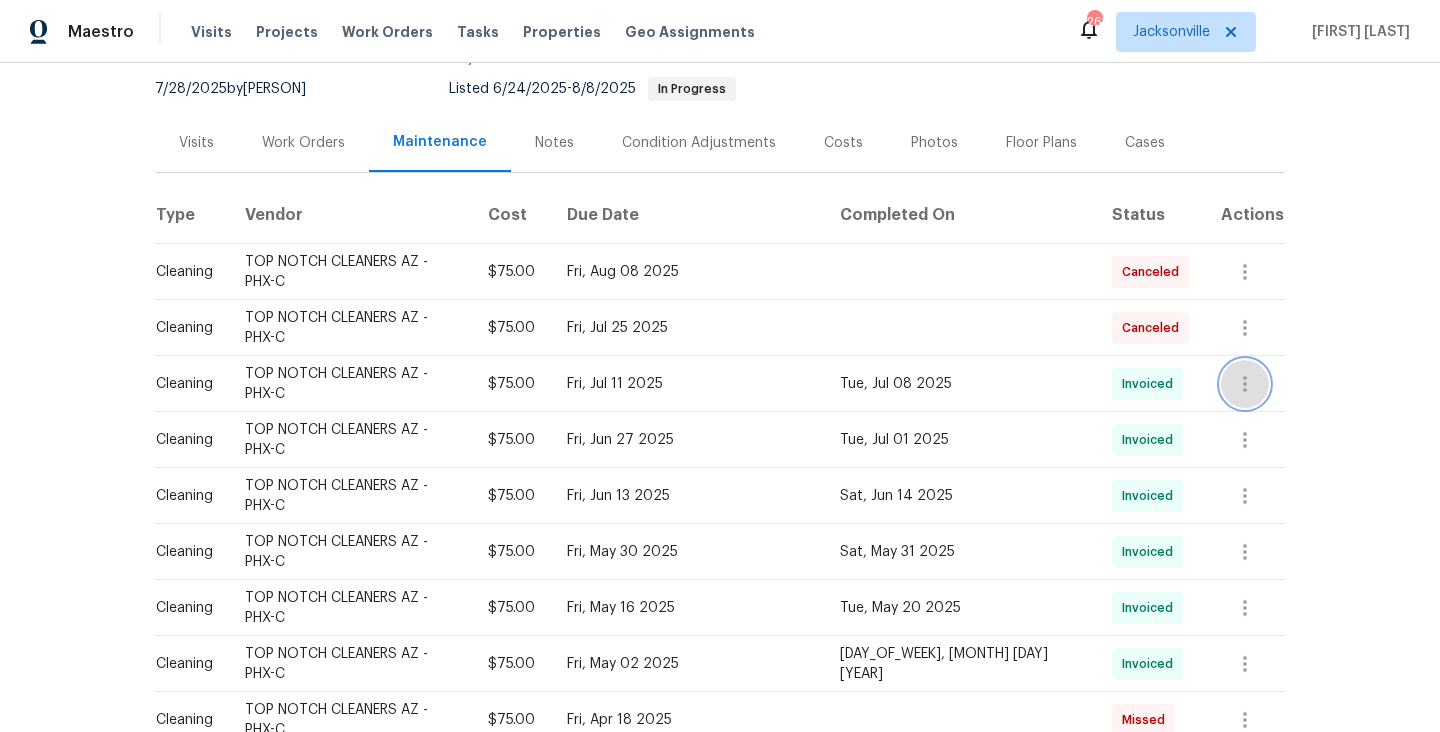 click at bounding box center (1245, 384) 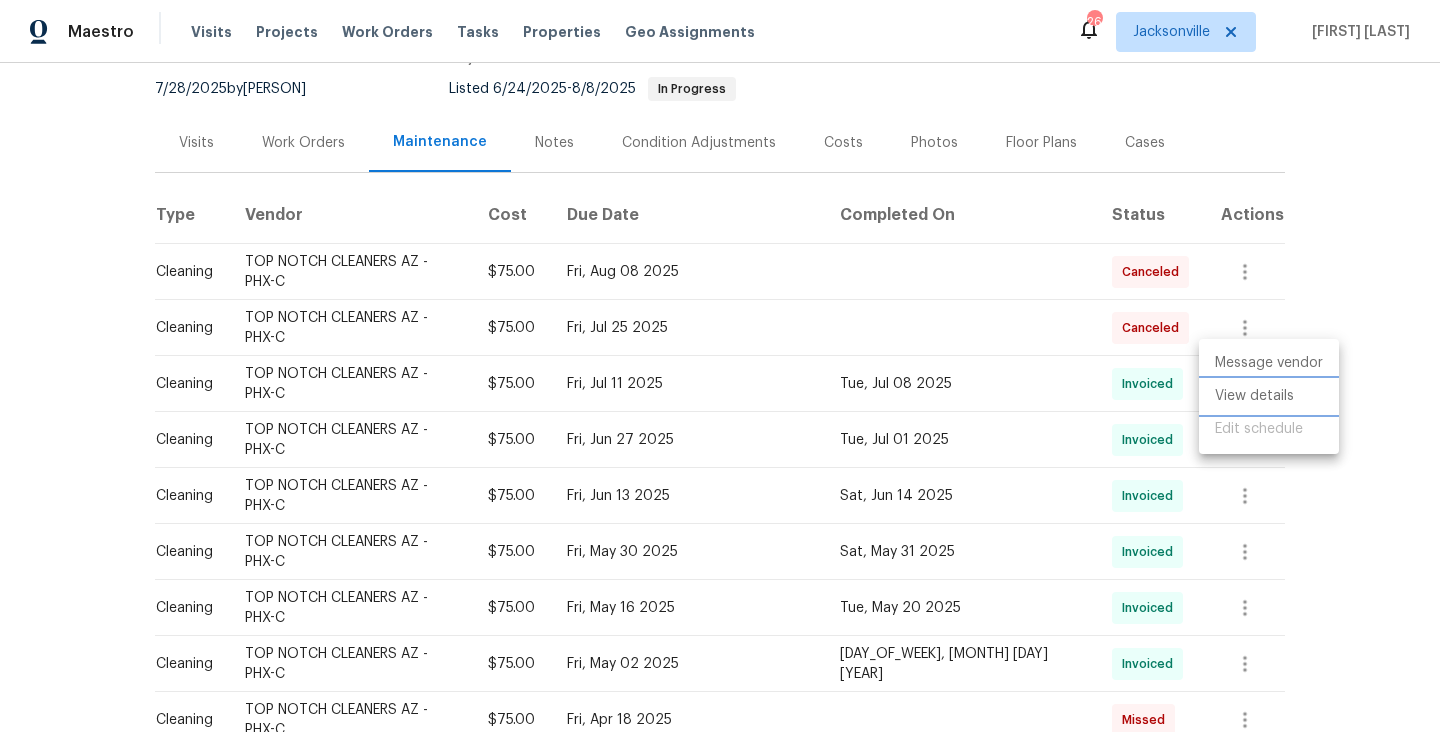 click on "View details" at bounding box center [1269, 396] 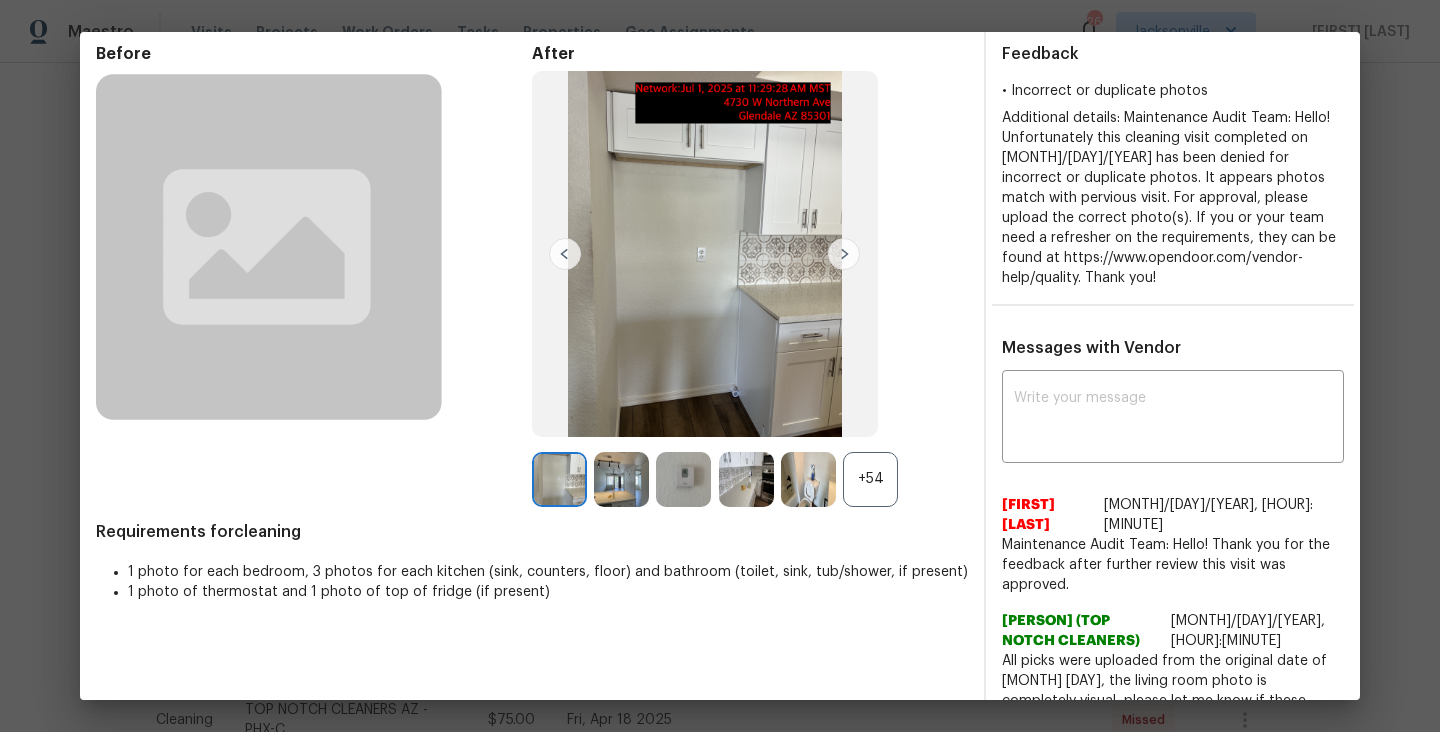 scroll, scrollTop: 77, scrollLeft: 0, axis: vertical 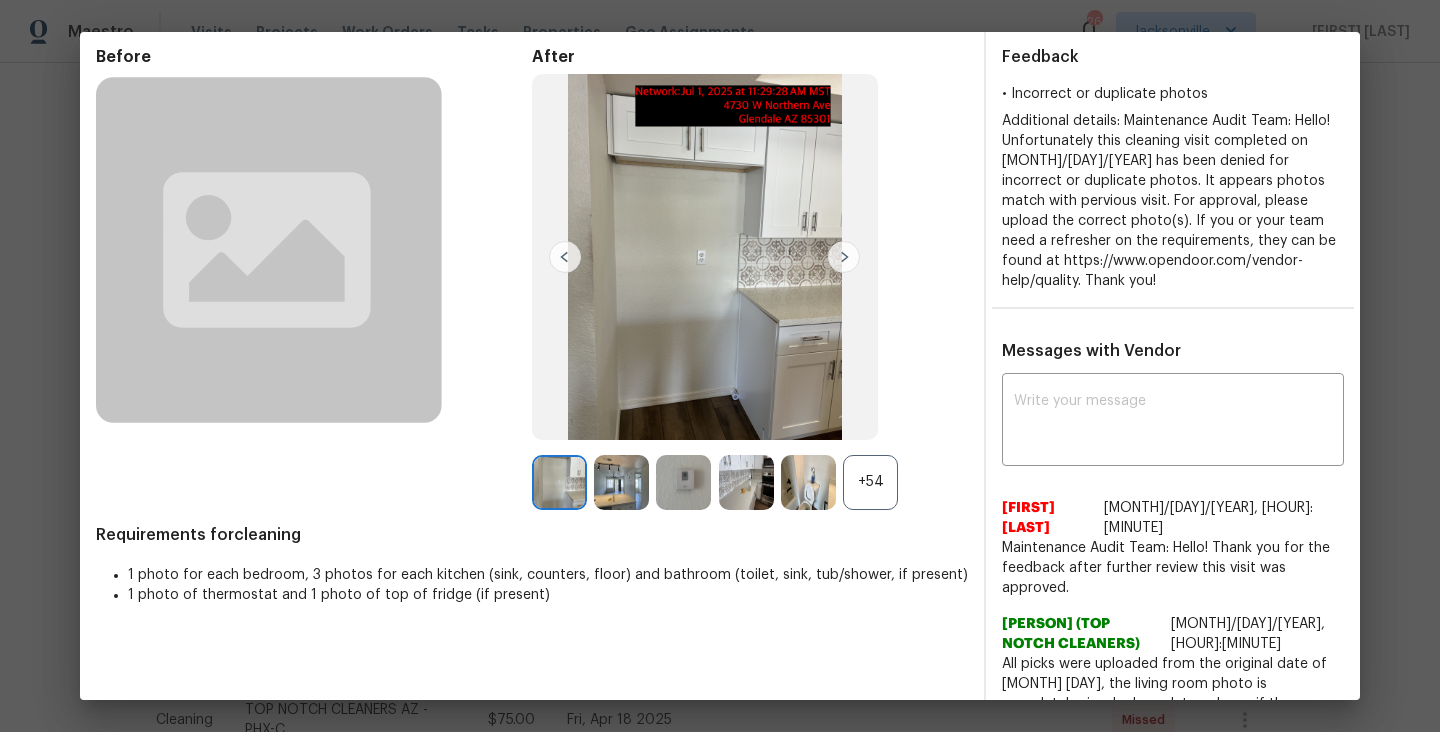 click at bounding box center (844, 257) 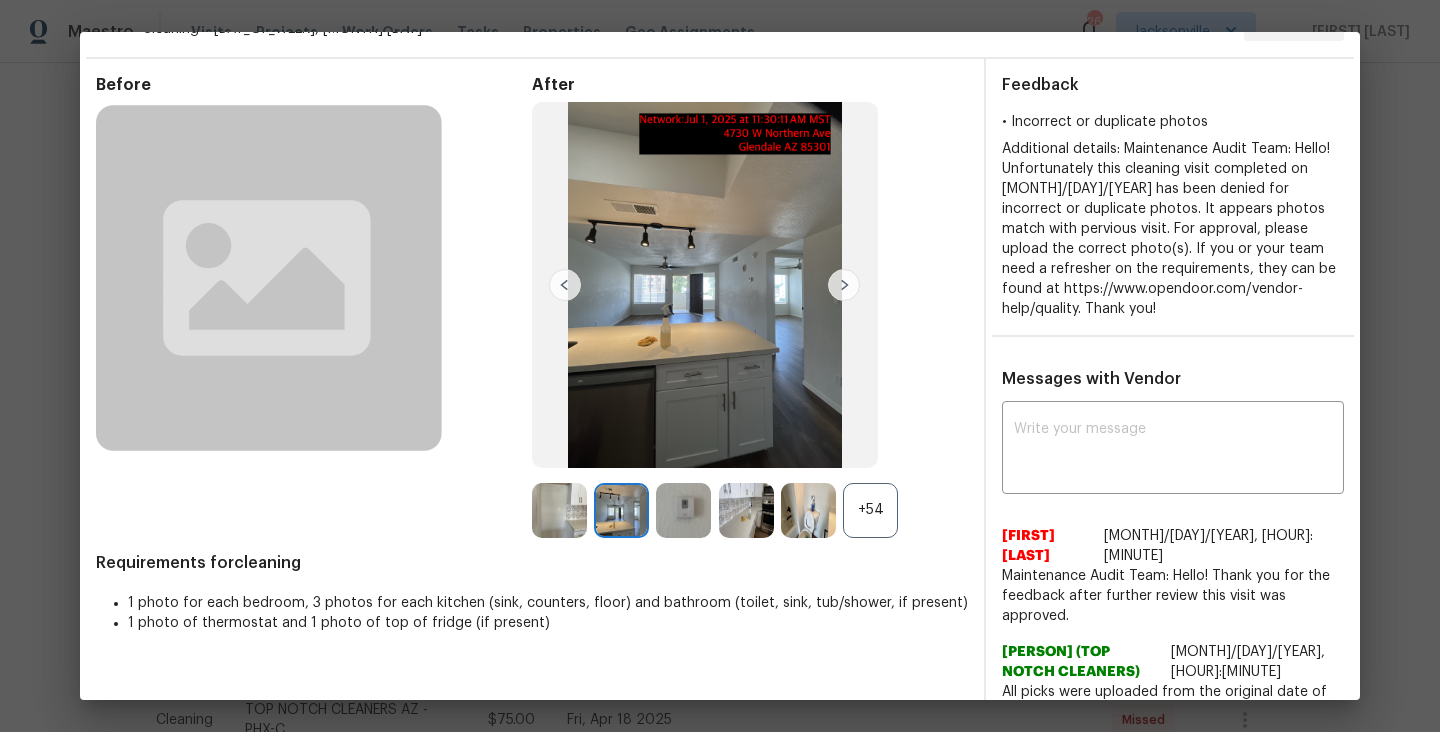 scroll, scrollTop: 0, scrollLeft: 0, axis: both 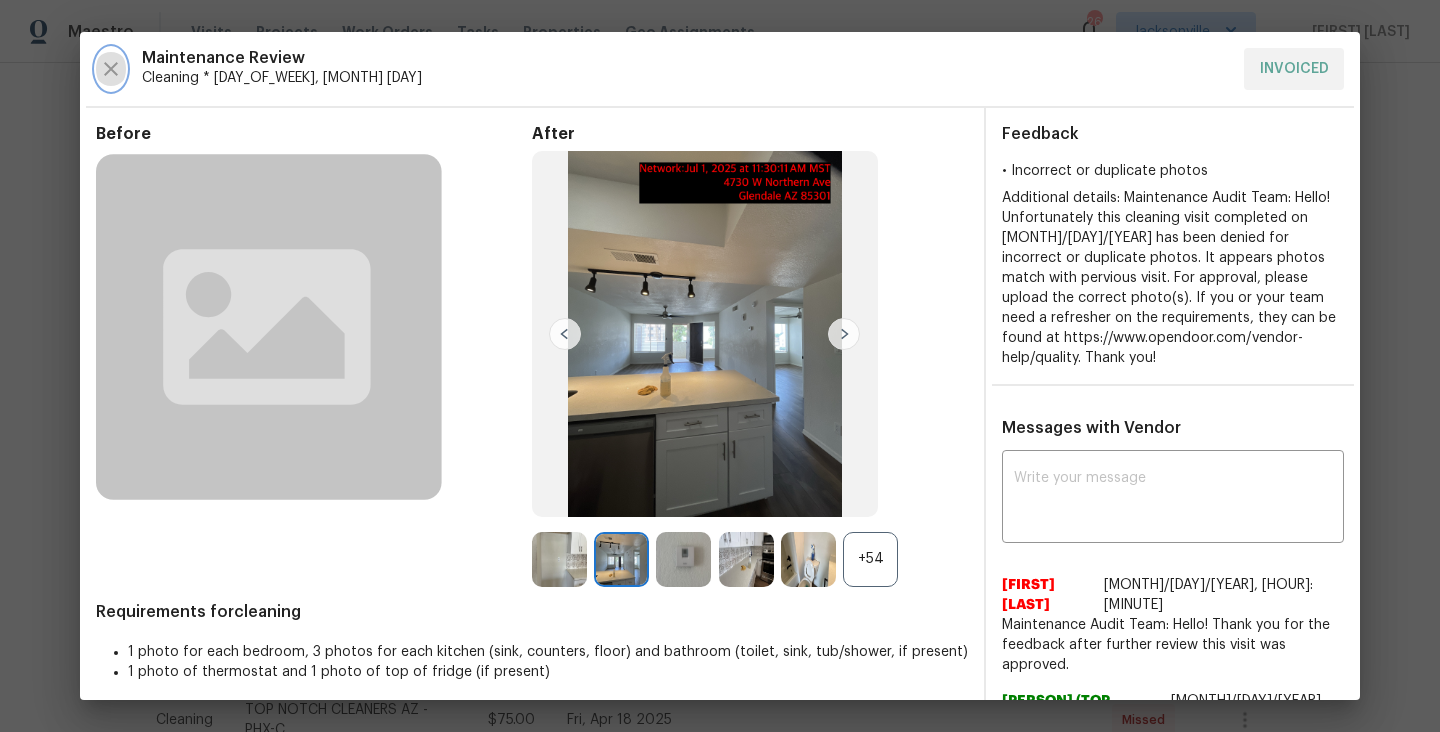click 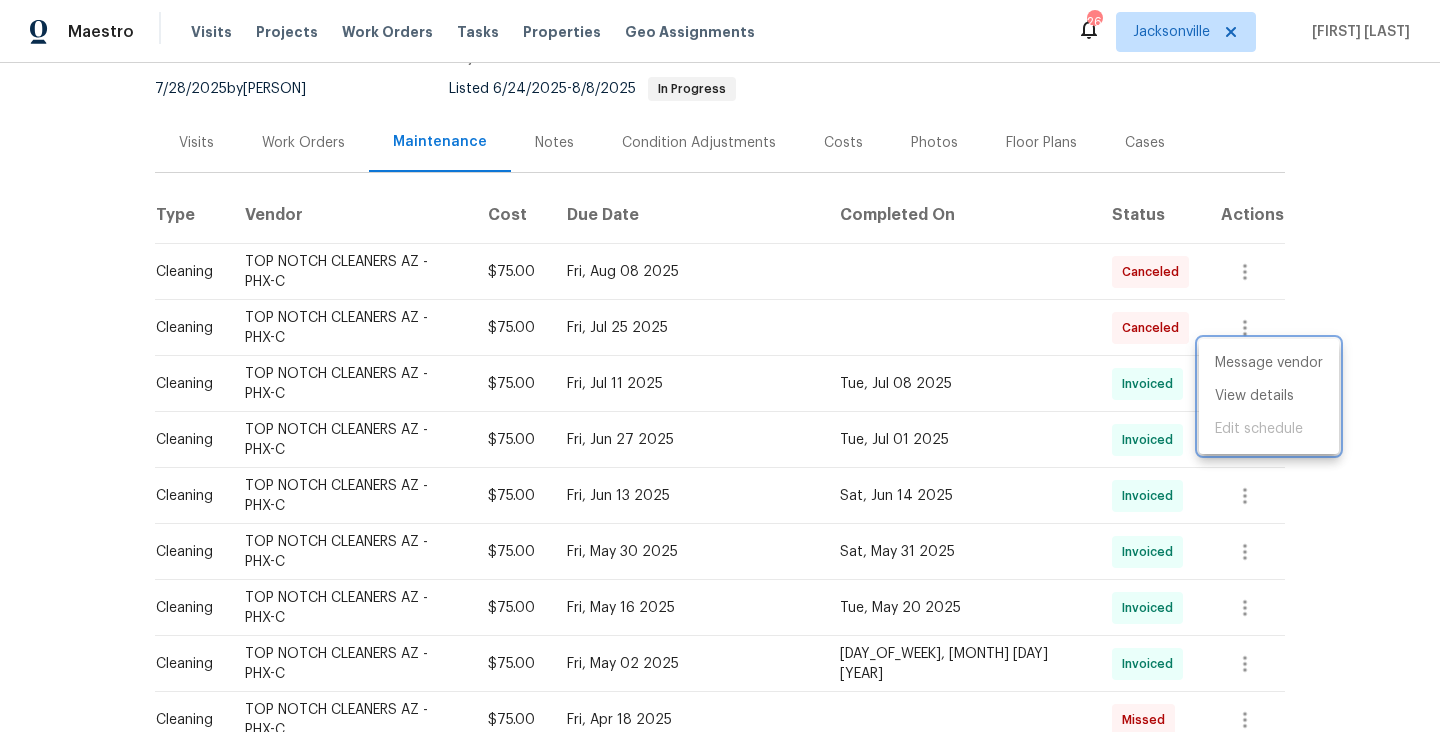 click at bounding box center [720, 366] 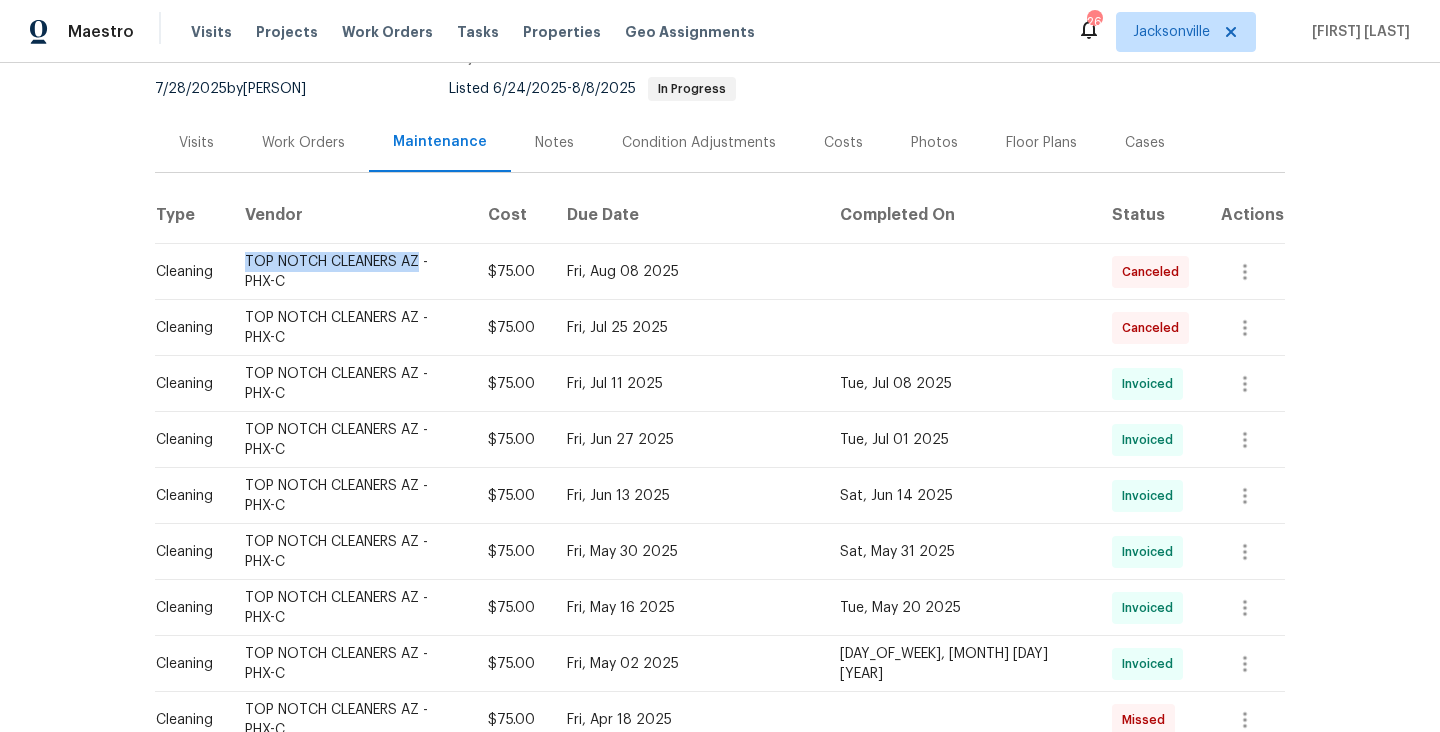 drag, startPoint x: 255, startPoint y: 246, endPoint x: 432, endPoint y: 256, distance: 177.28226 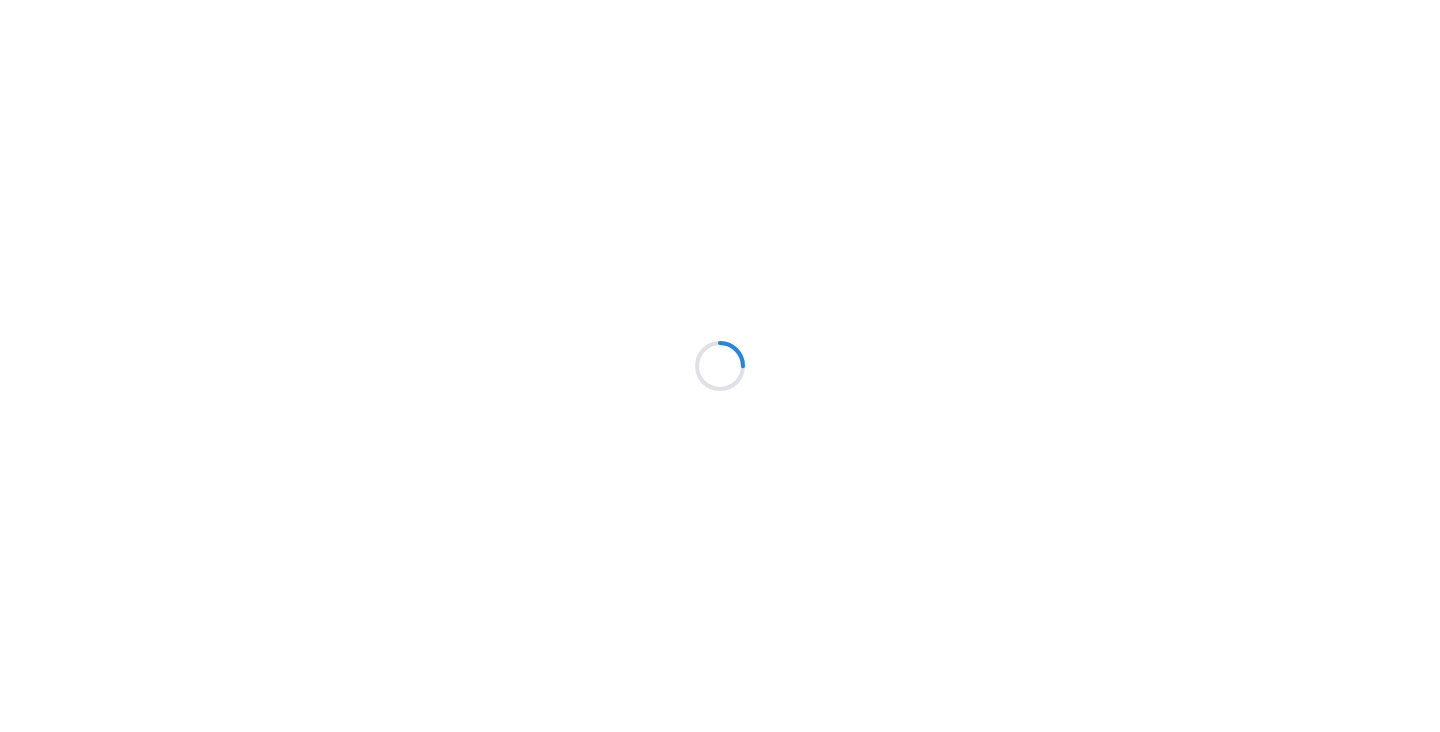 scroll, scrollTop: 0, scrollLeft: 0, axis: both 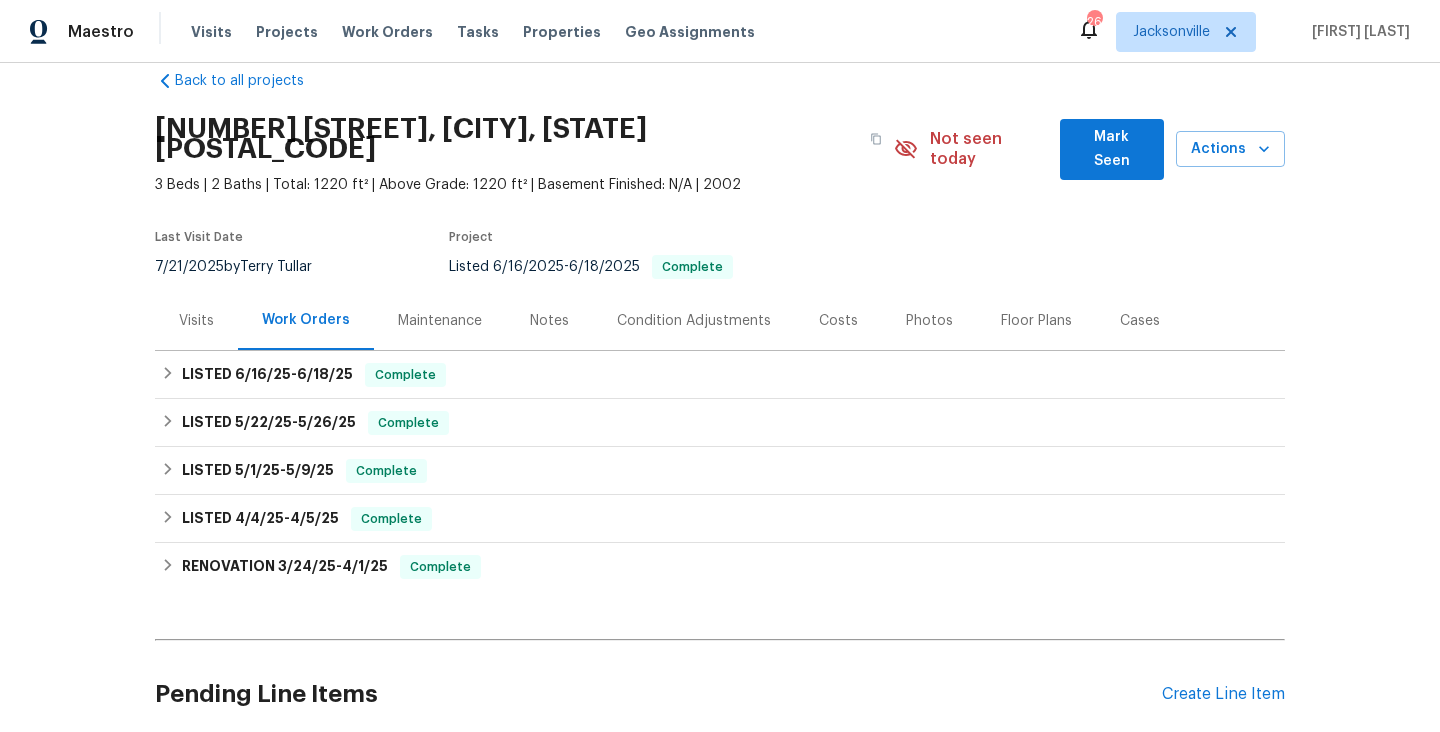 click on "Maintenance" at bounding box center (440, 320) 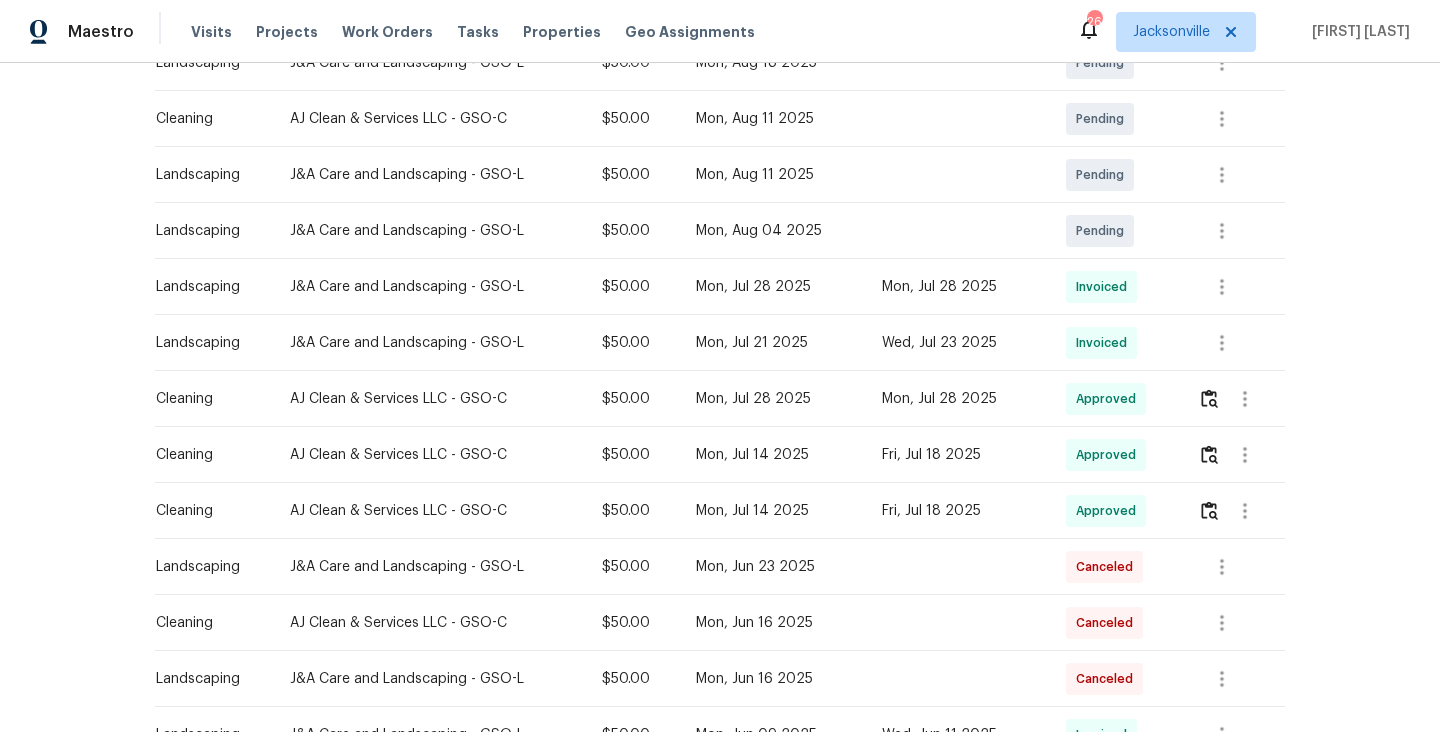 scroll, scrollTop: 430, scrollLeft: 0, axis: vertical 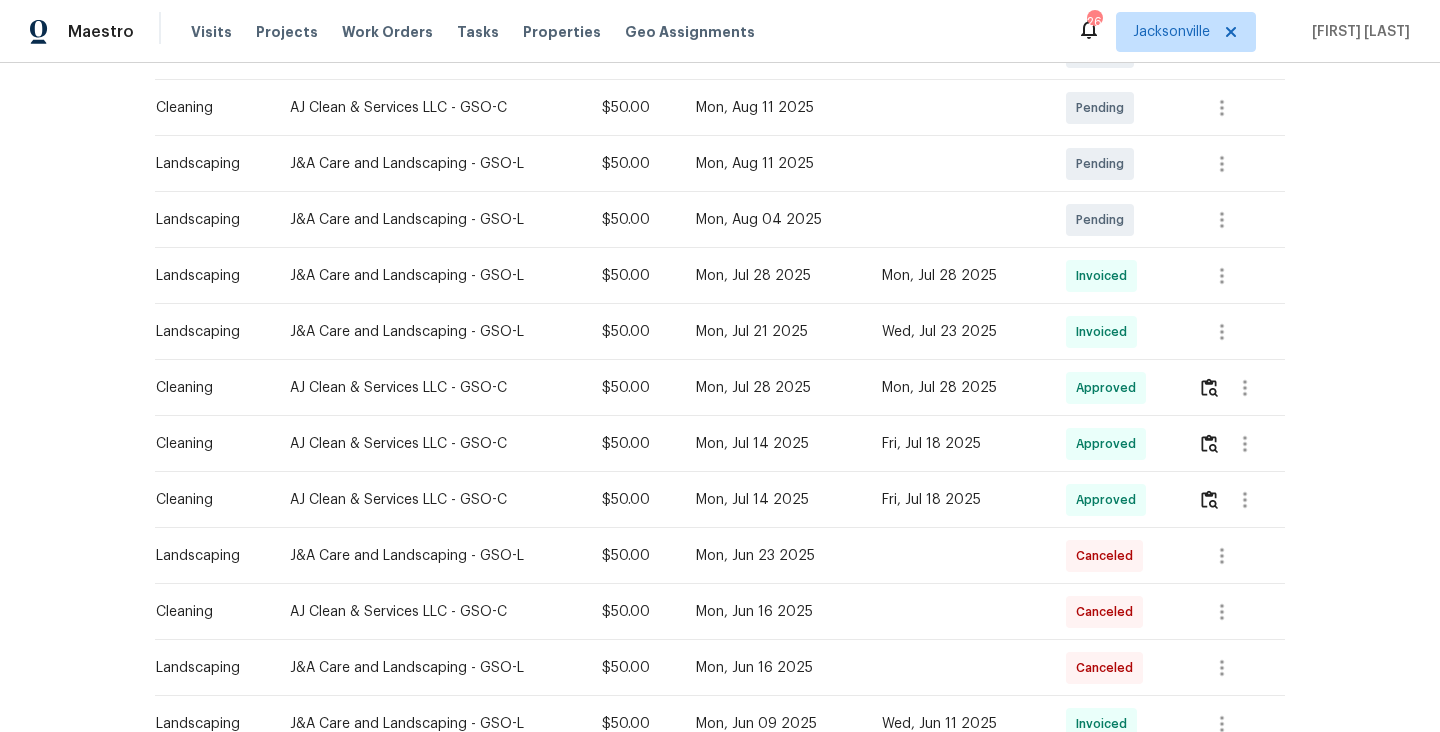 click on "Wed, Jul 23 2025" at bounding box center (958, 332) 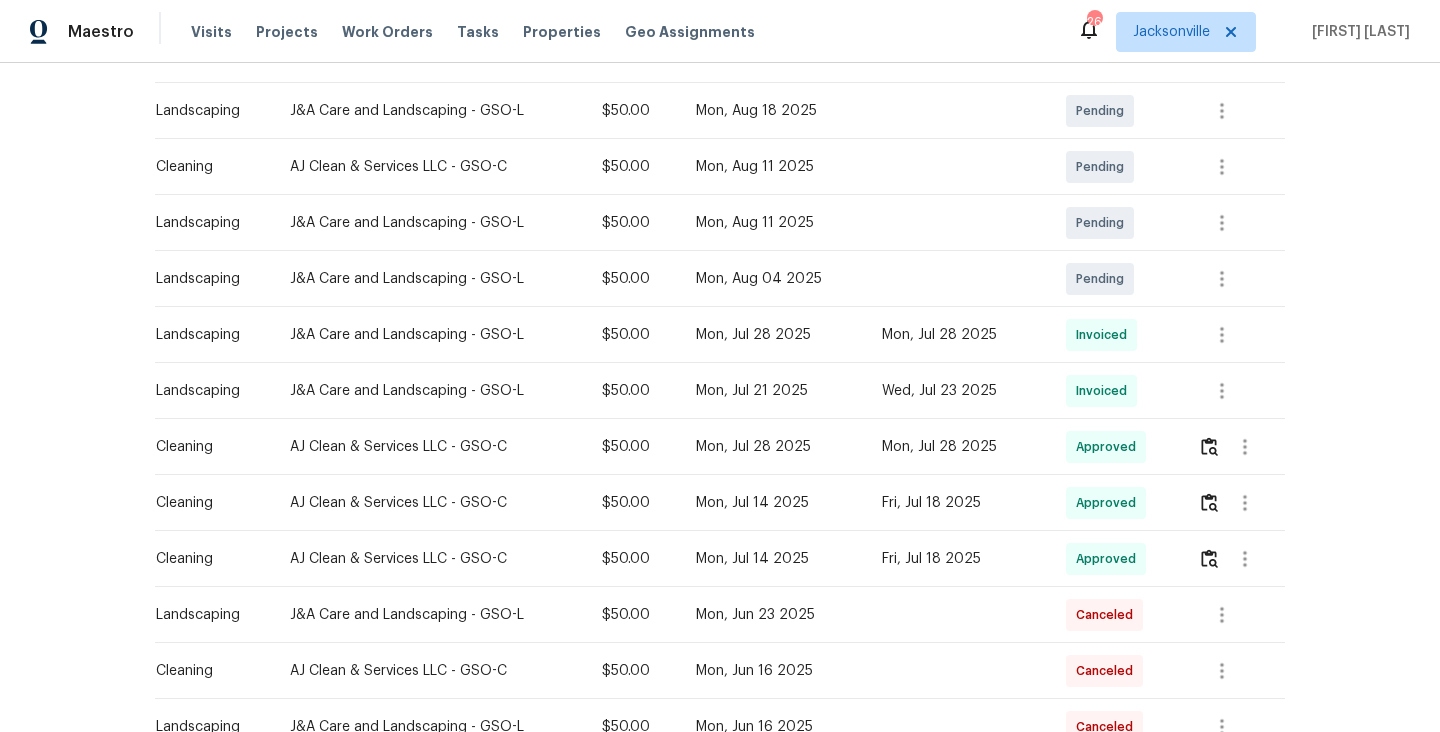 scroll, scrollTop: 397, scrollLeft: 0, axis: vertical 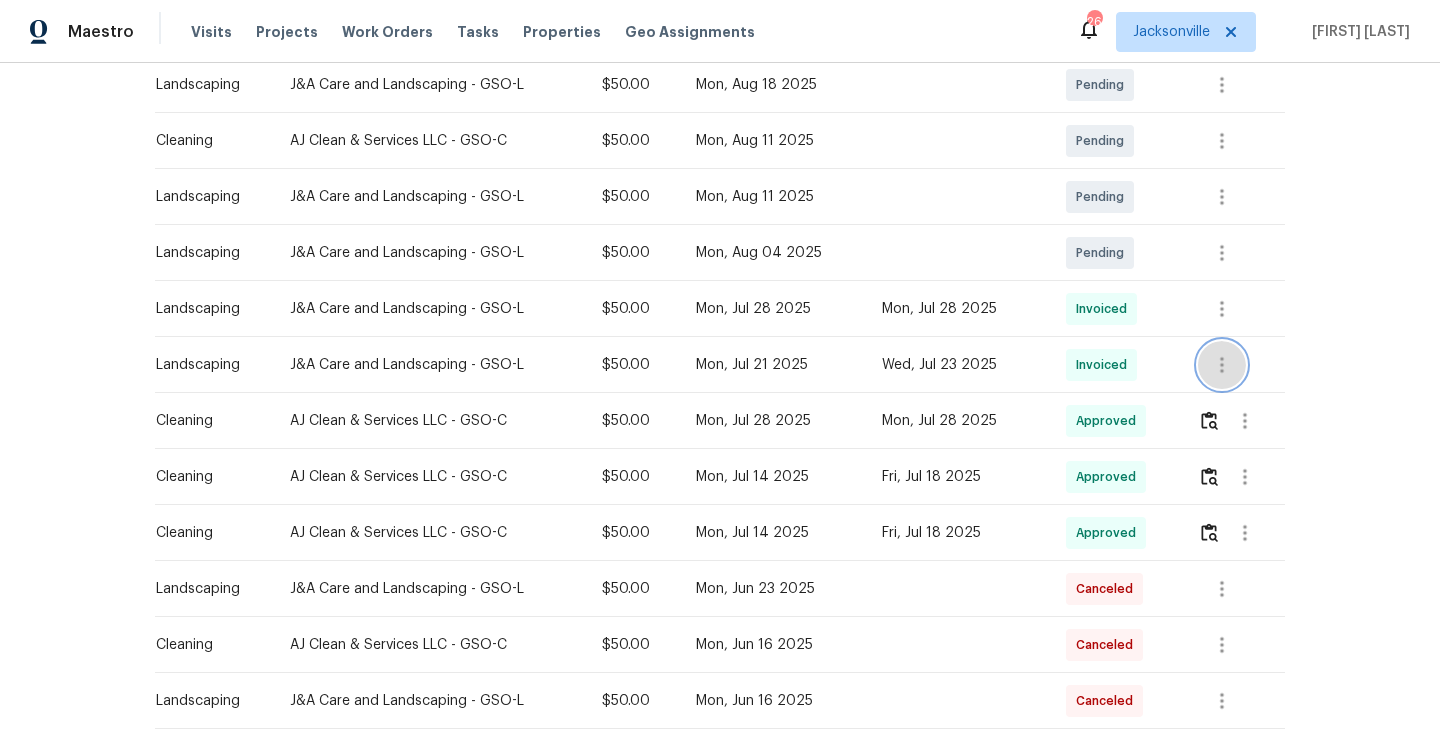 click 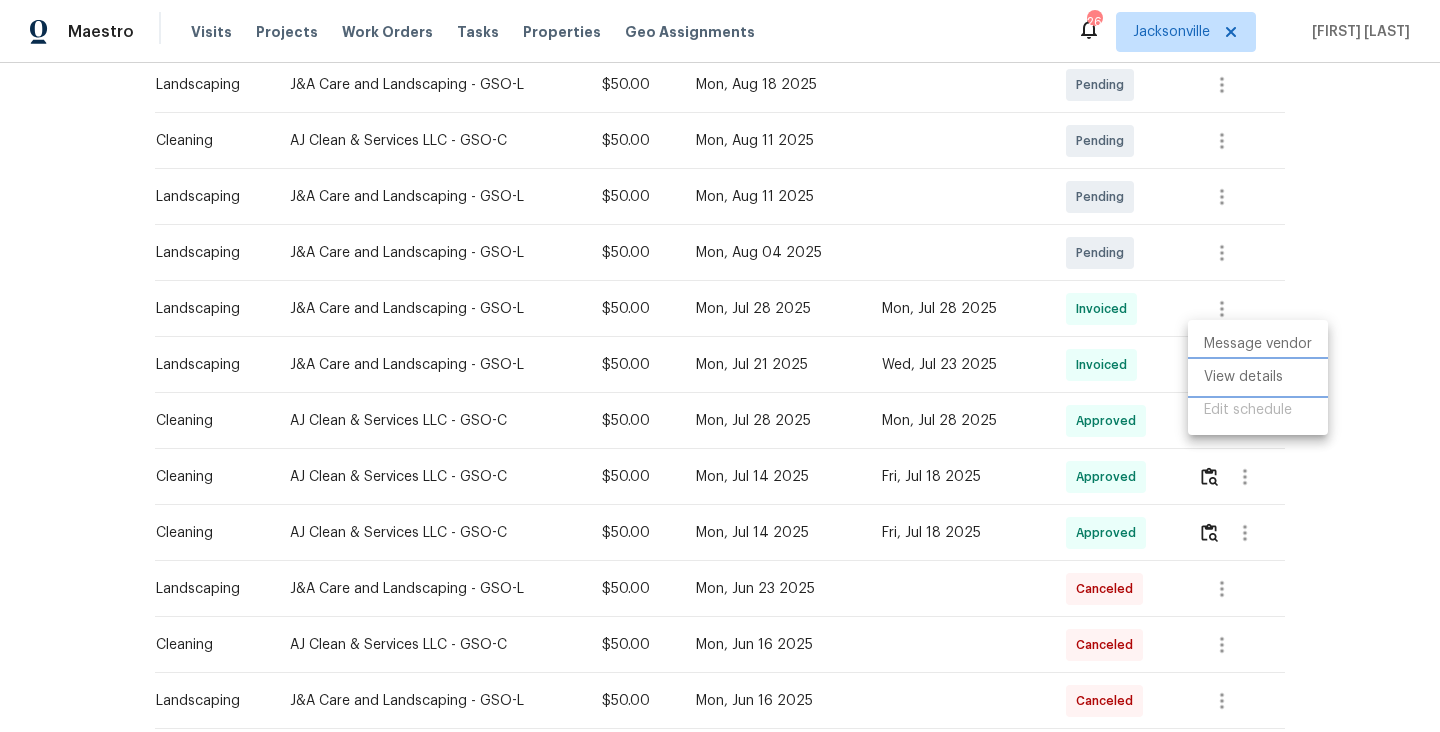 click on "View details" at bounding box center [1258, 377] 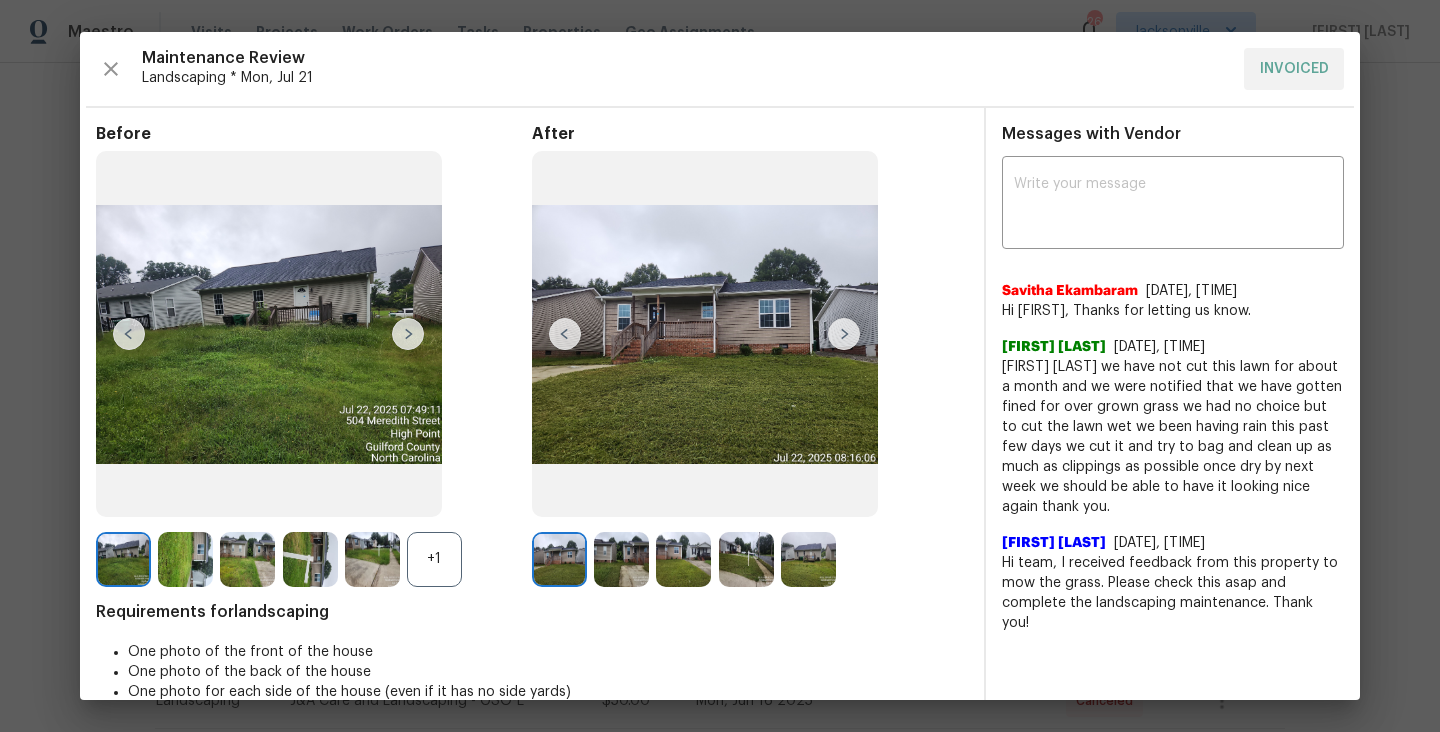 scroll, scrollTop: 23, scrollLeft: 0, axis: vertical 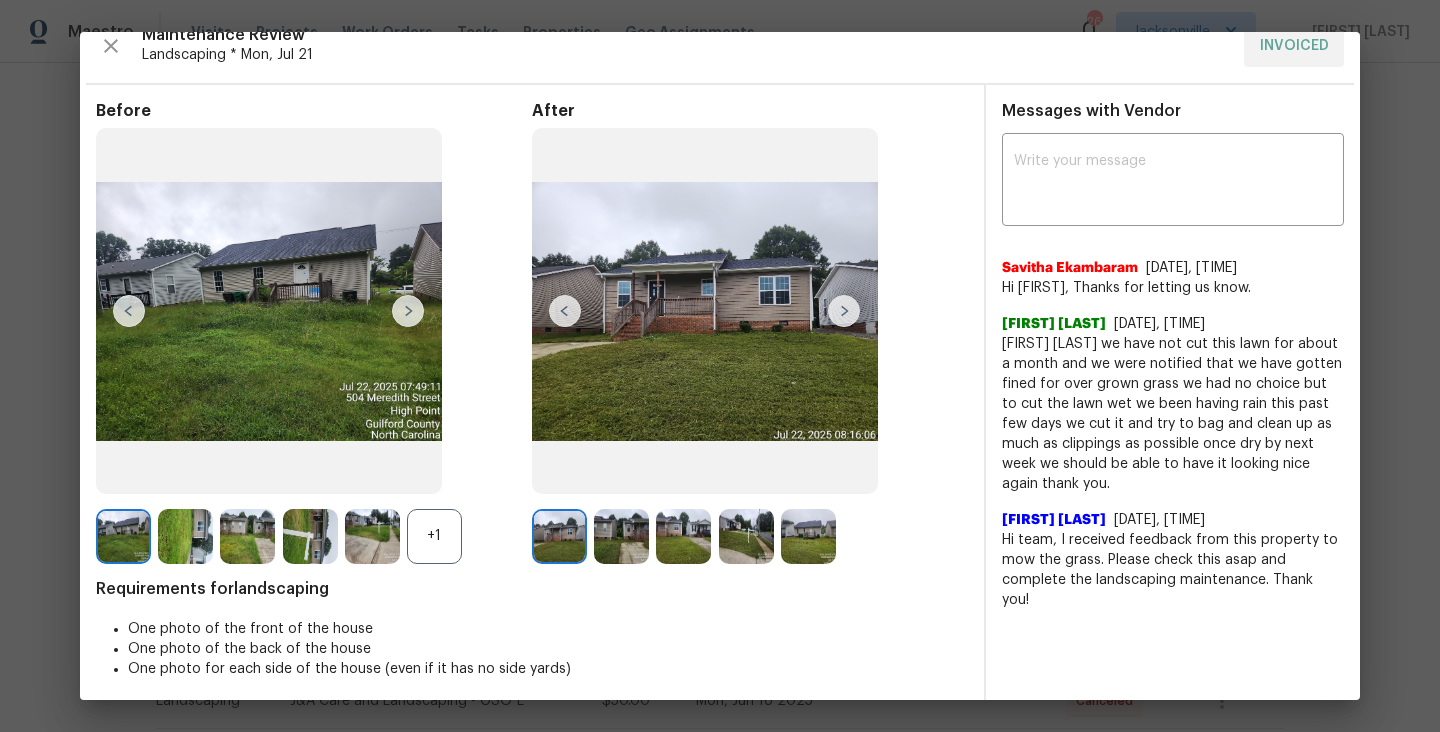 click at bounding box center (844, 311) 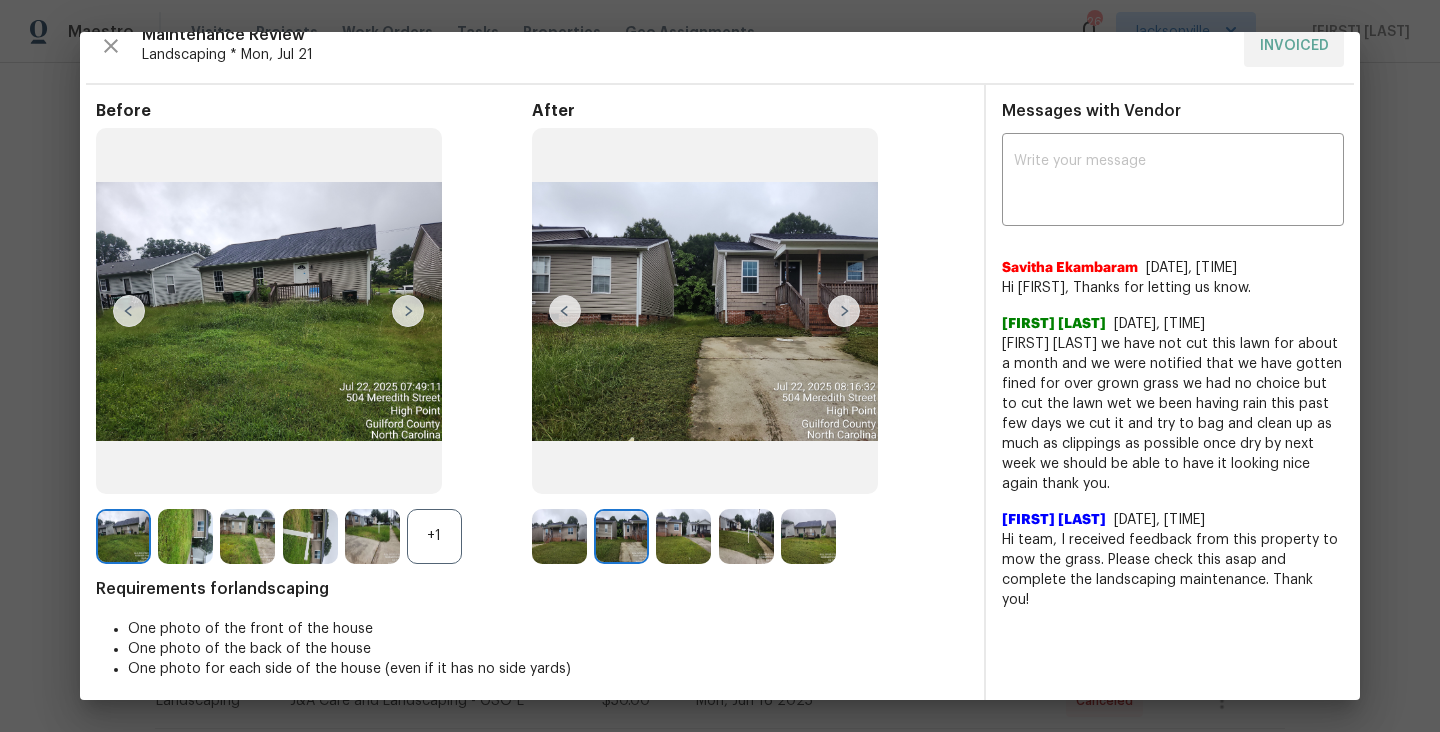 click at bounding box center [621, 536] 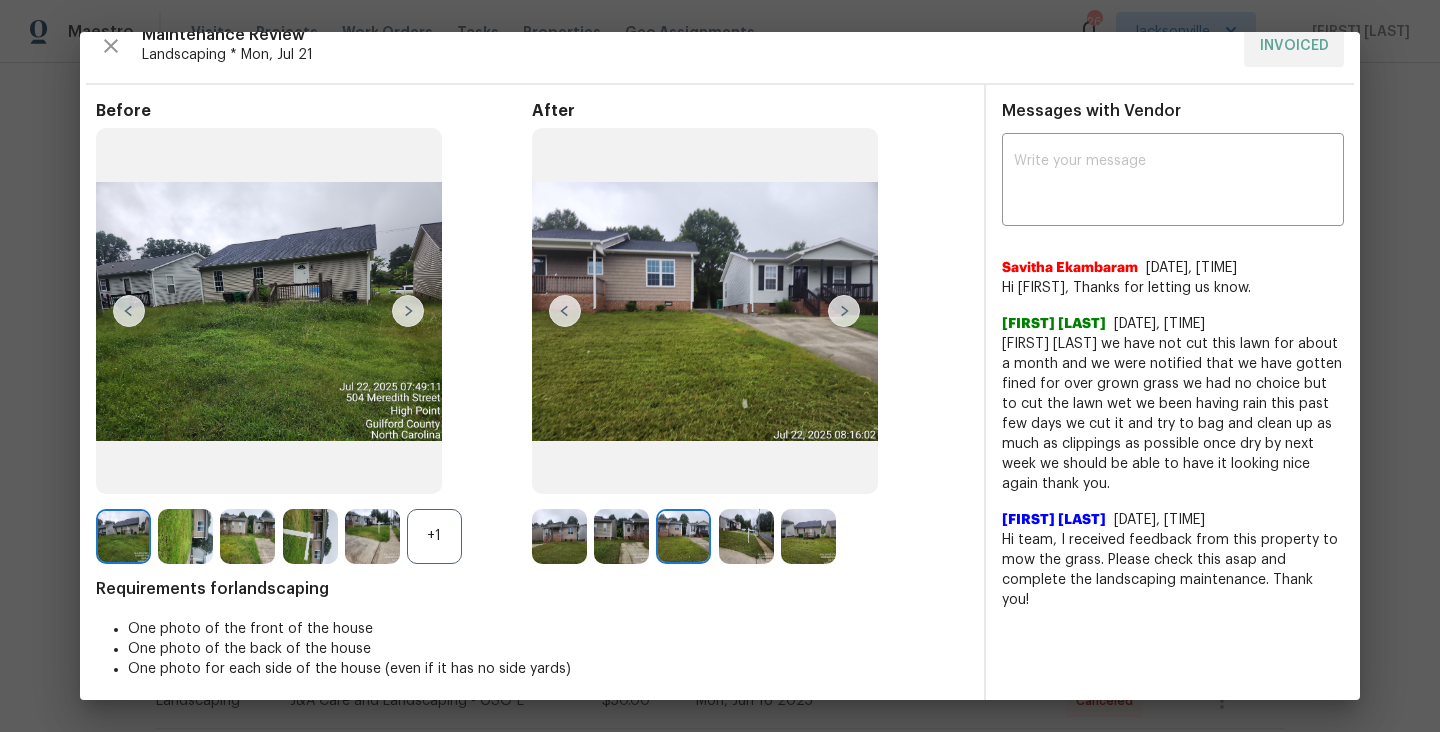 click at bounding box center [746, 536] 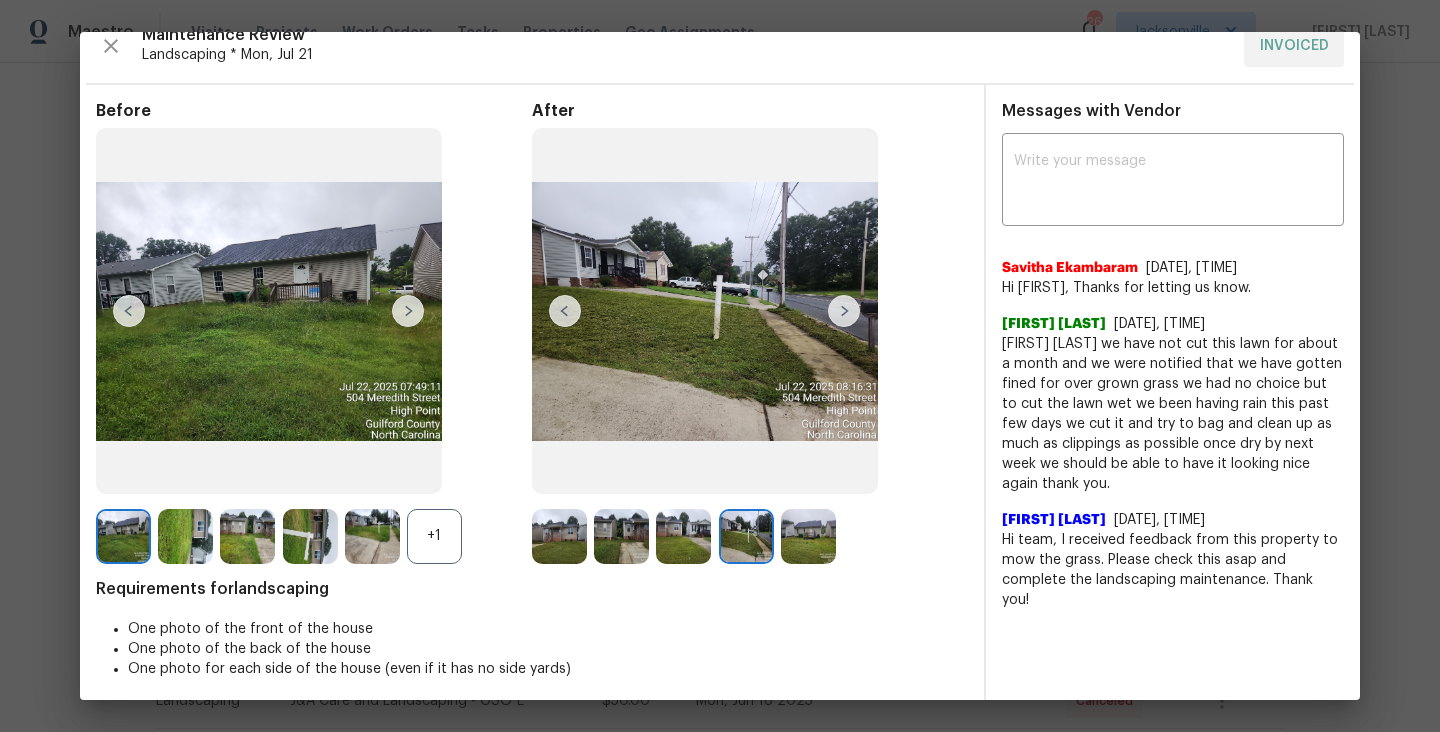 click at bounding box center (185, 536) 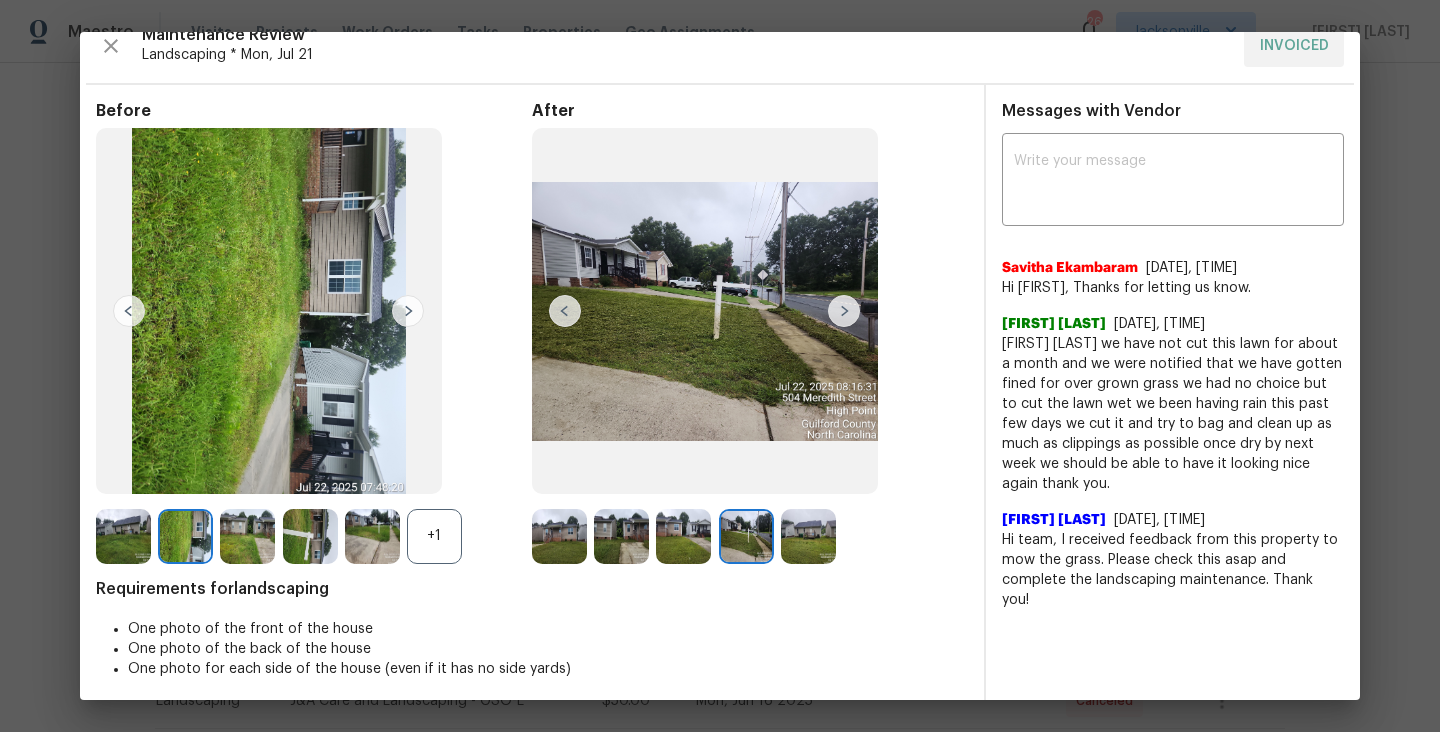 click at bounding box center (247, 536) 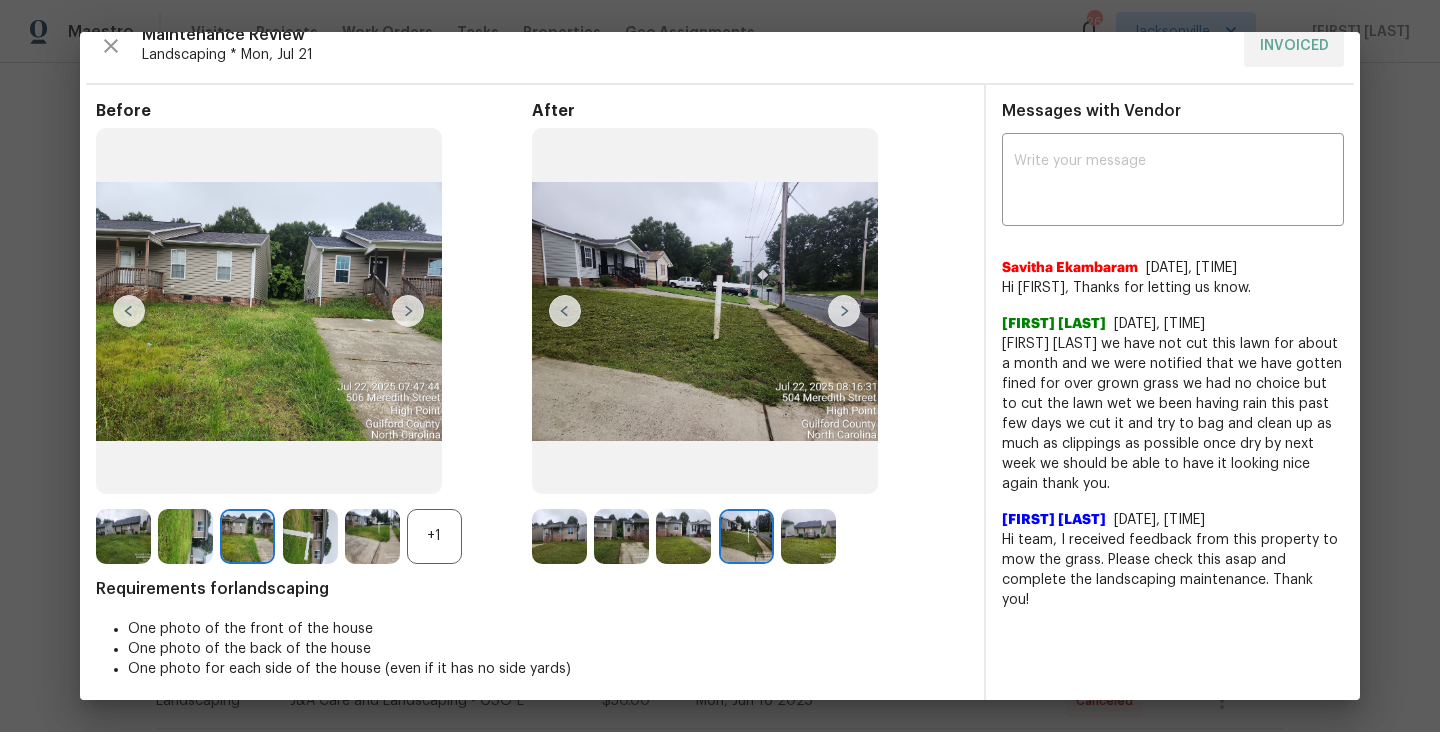 click at bounding box center [247, 536] 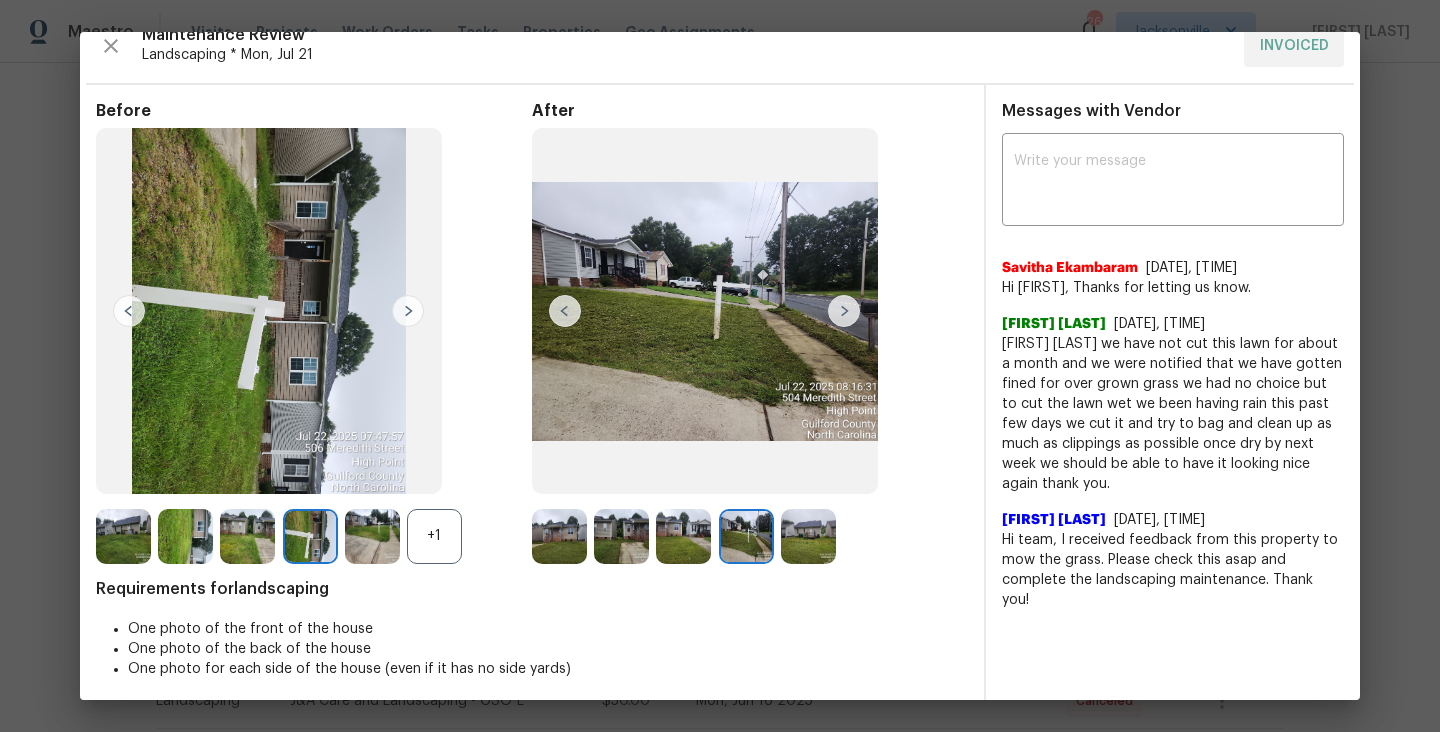 click at bounding box center (310, 536) 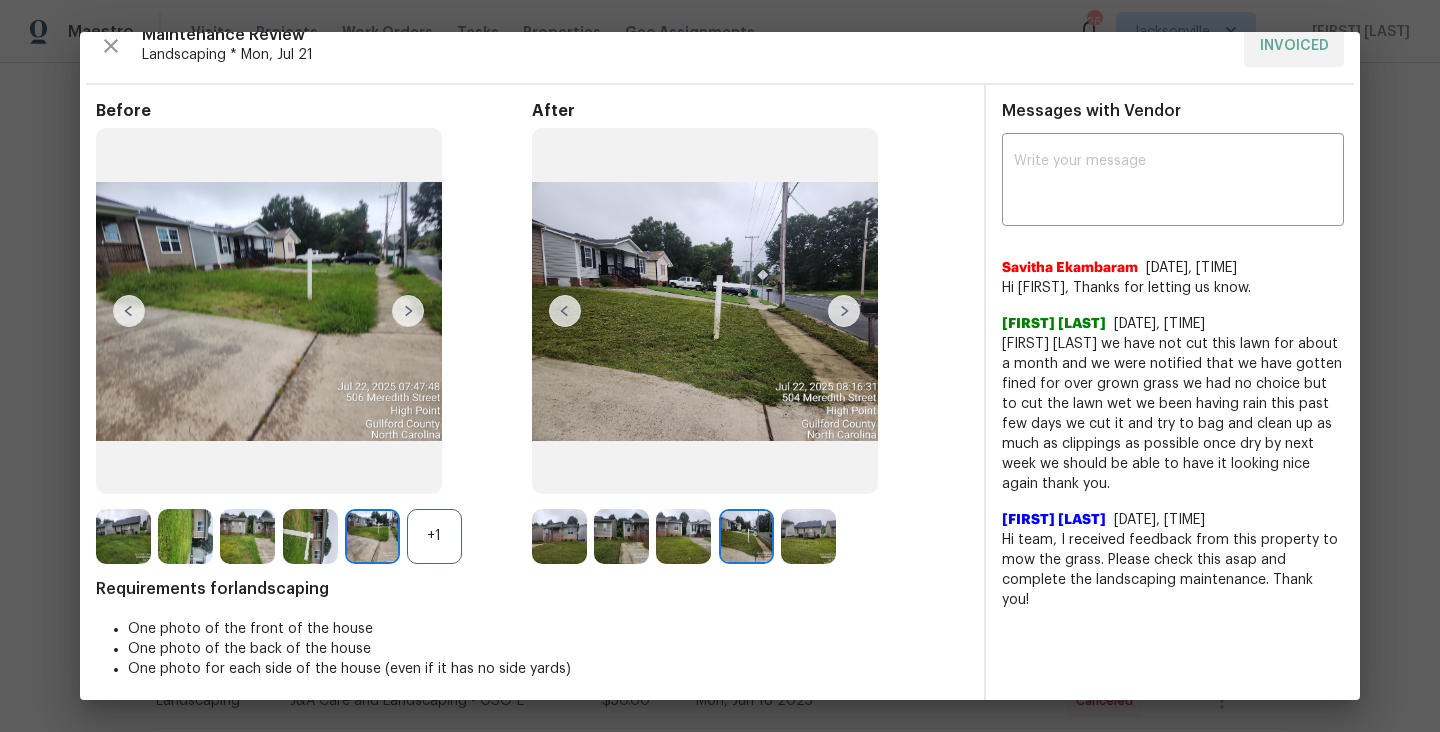 click on "+1" at bounding box center [434, 536] 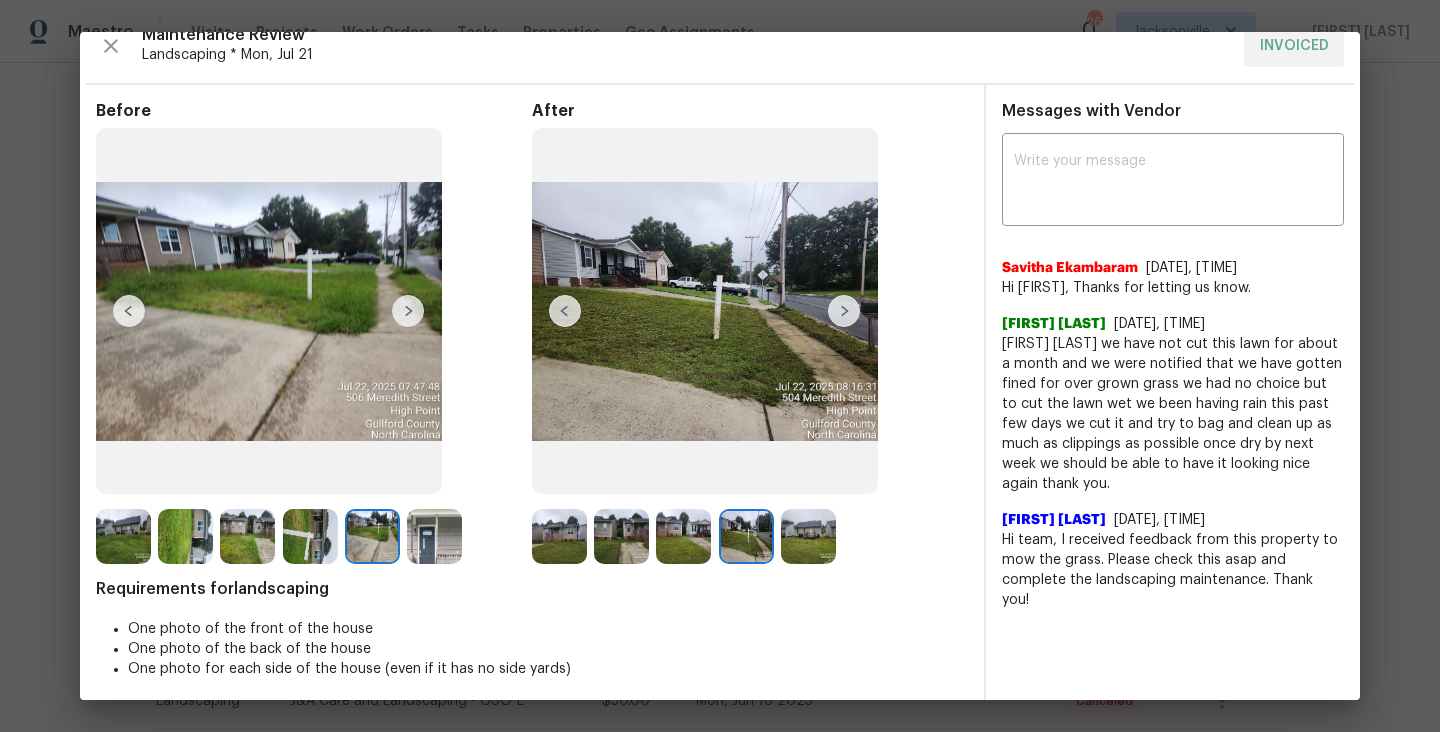 click at bounding box center [434, 536] 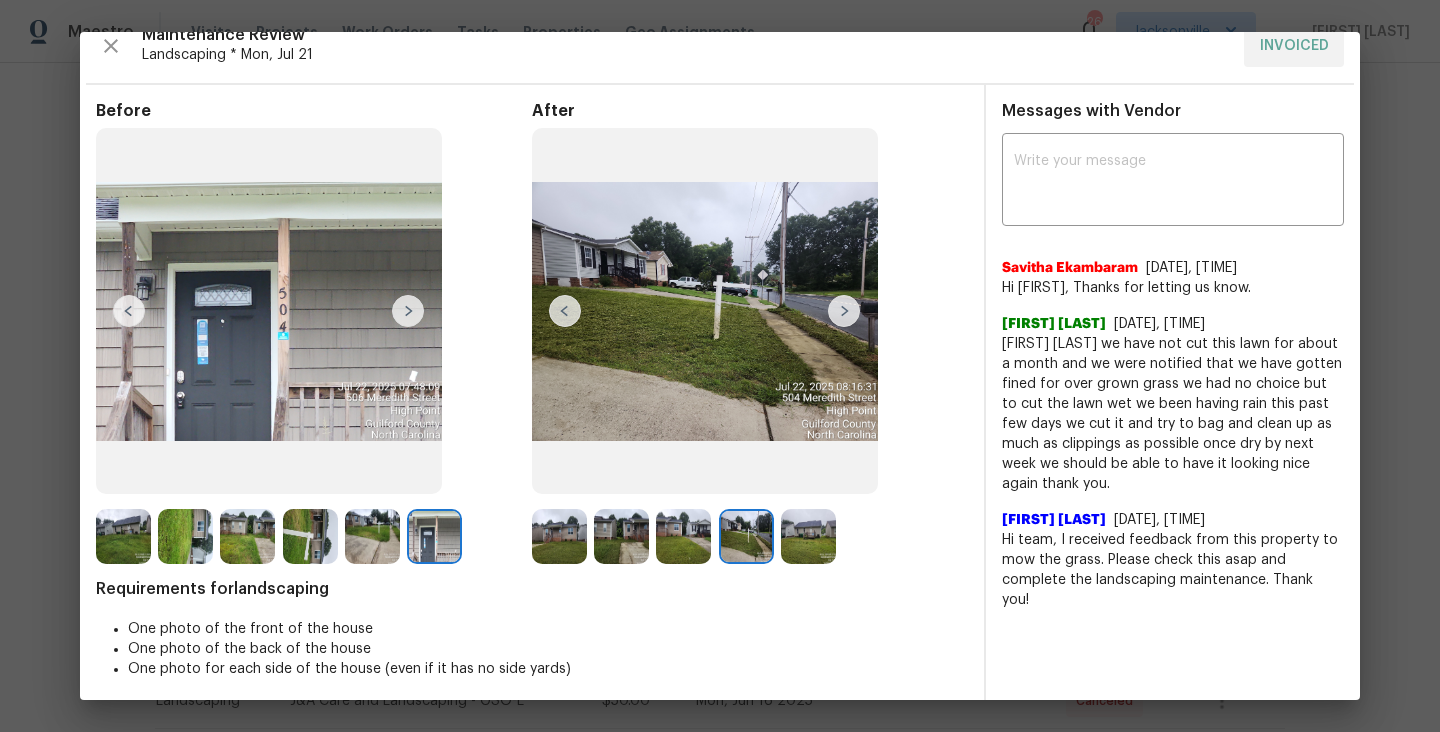 click at bounding box center (808, 536) 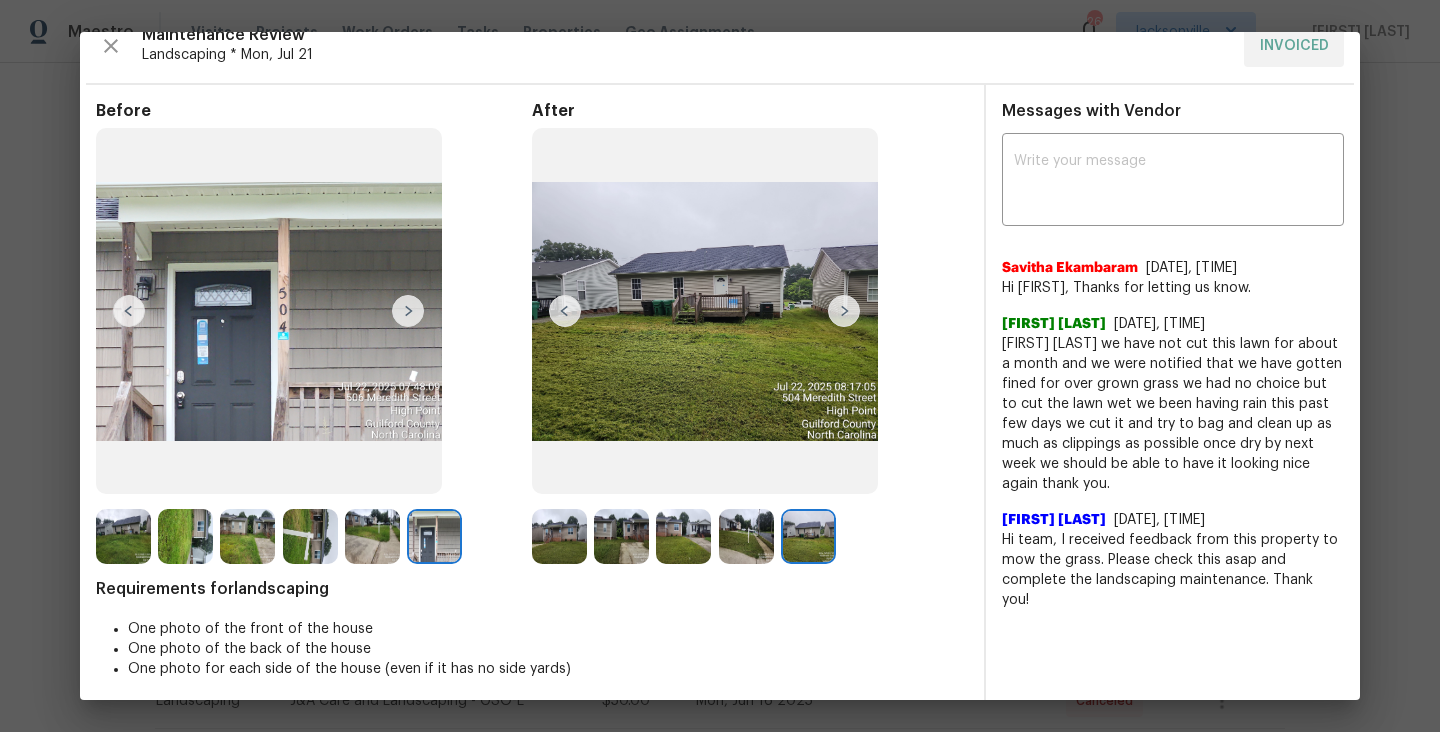 click at bounding box center (372, 536) 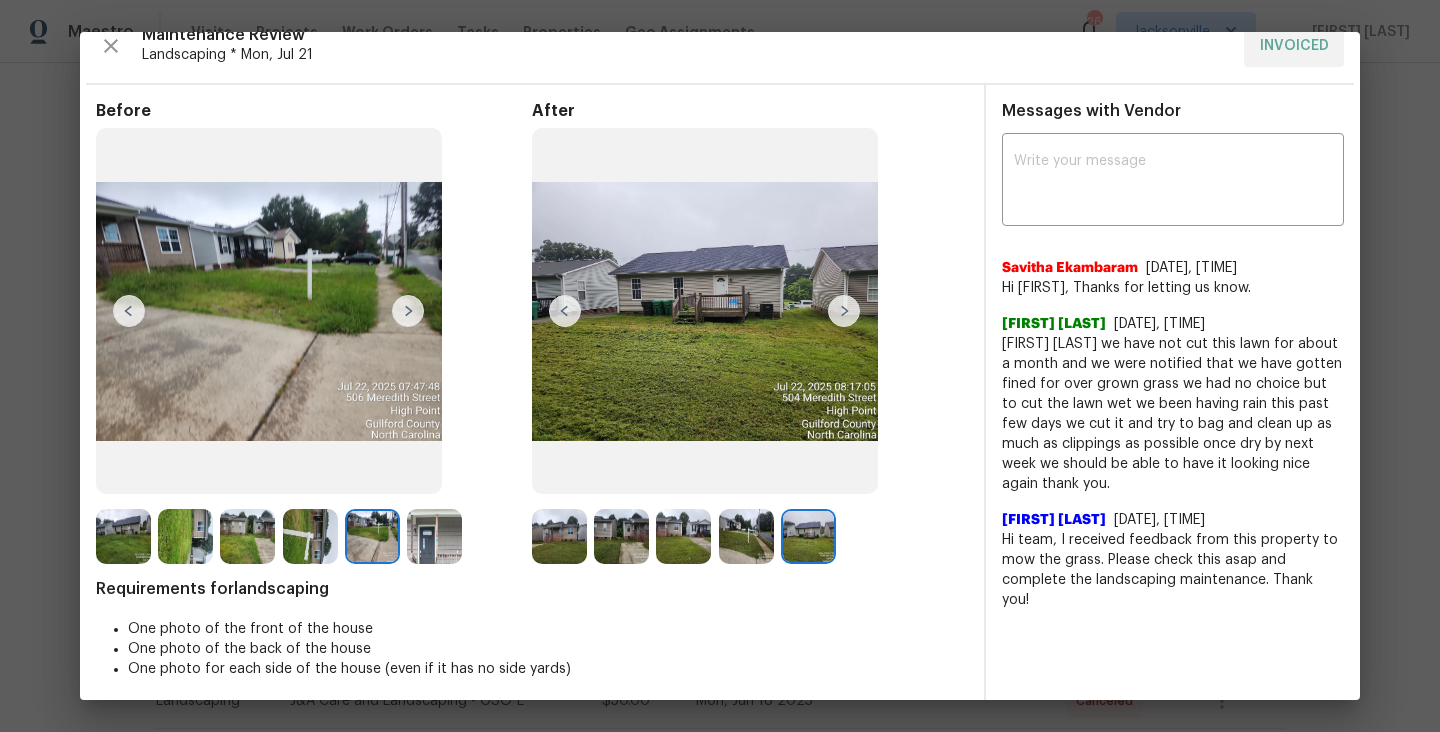 click at bounding box center [434, 536] 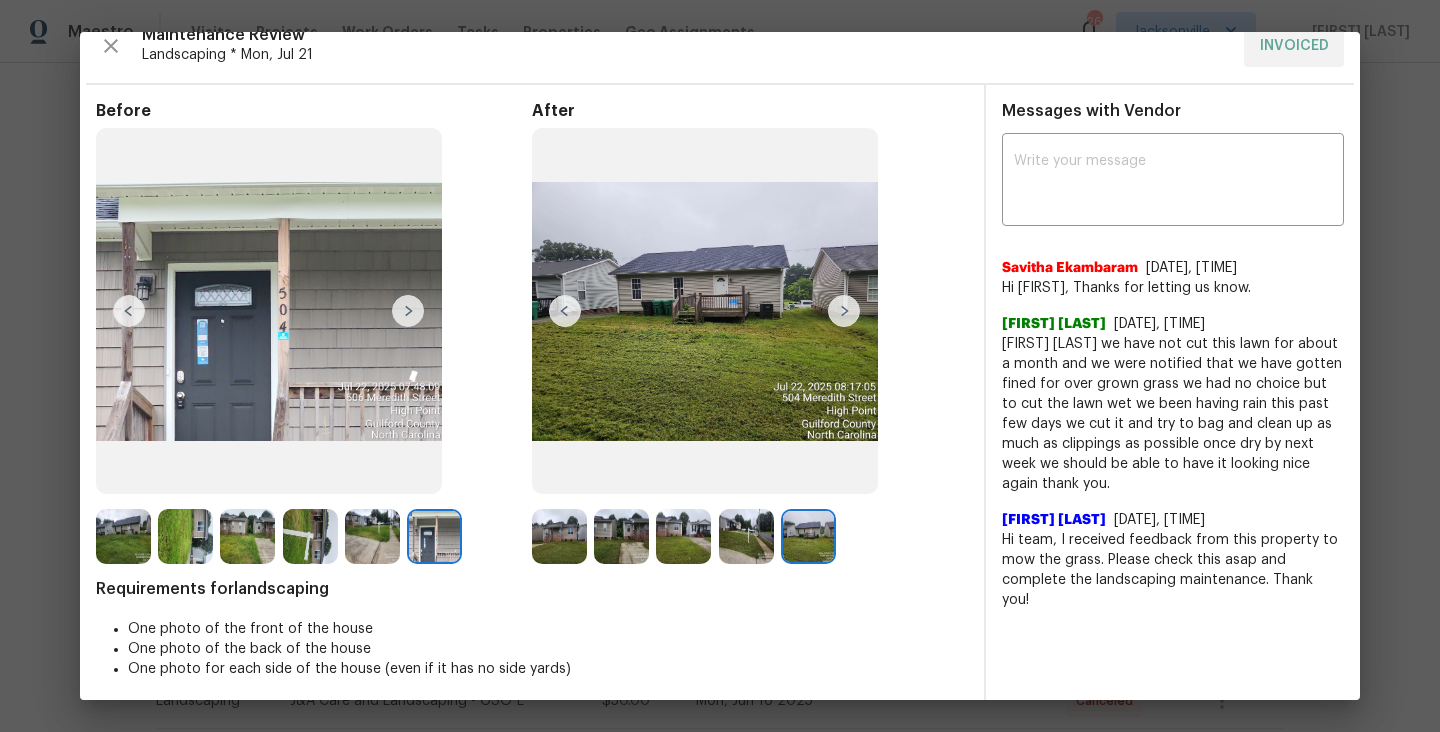 click at bounding box center (372, 536) 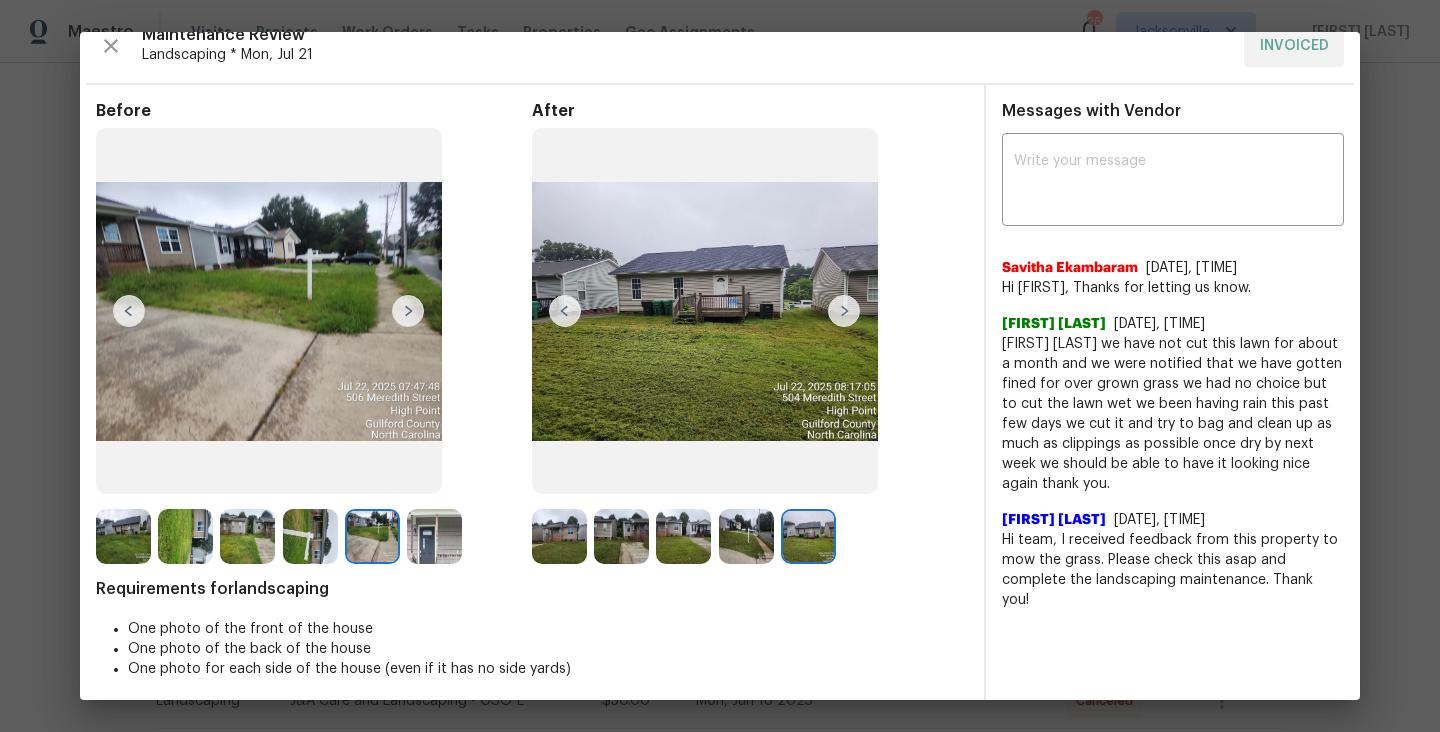 click at bounding box center [434, 536] 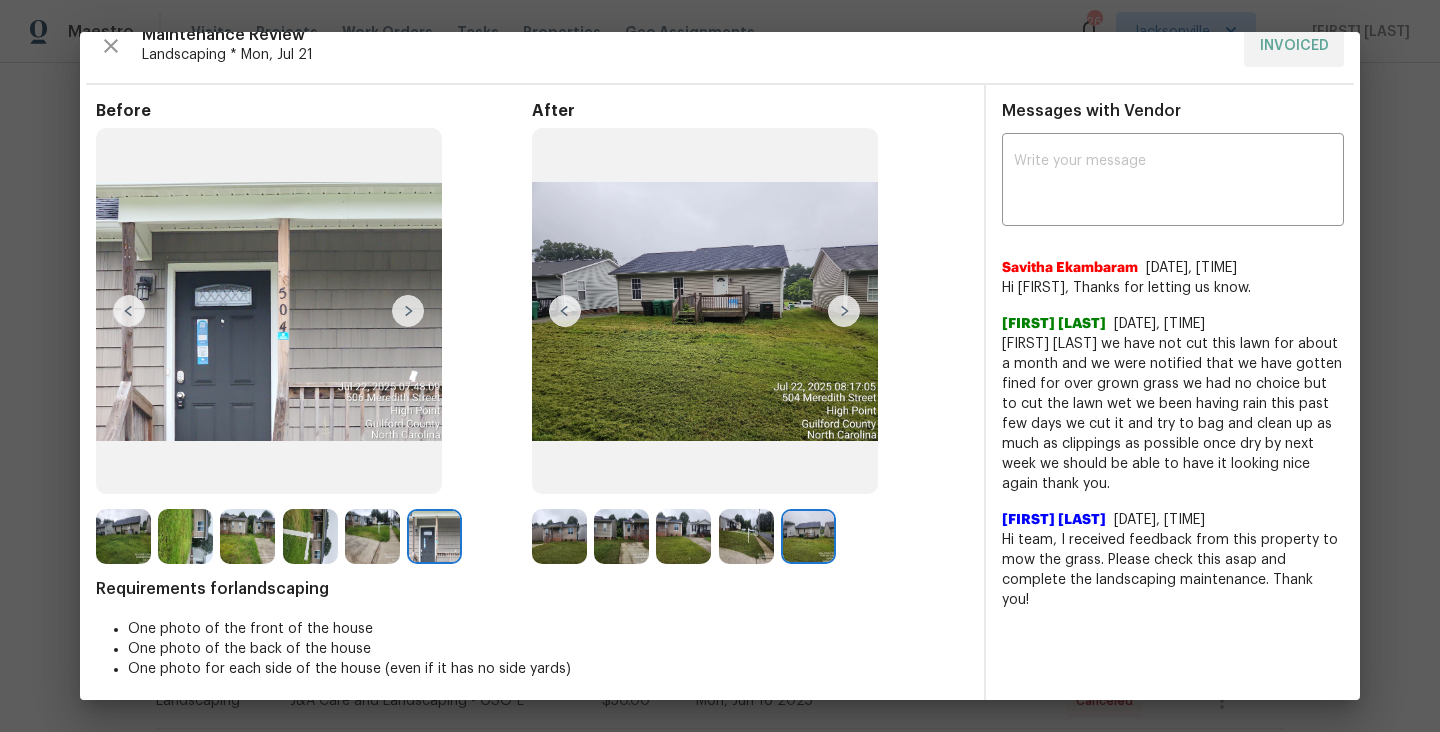 click at bounding box center [310, 536] 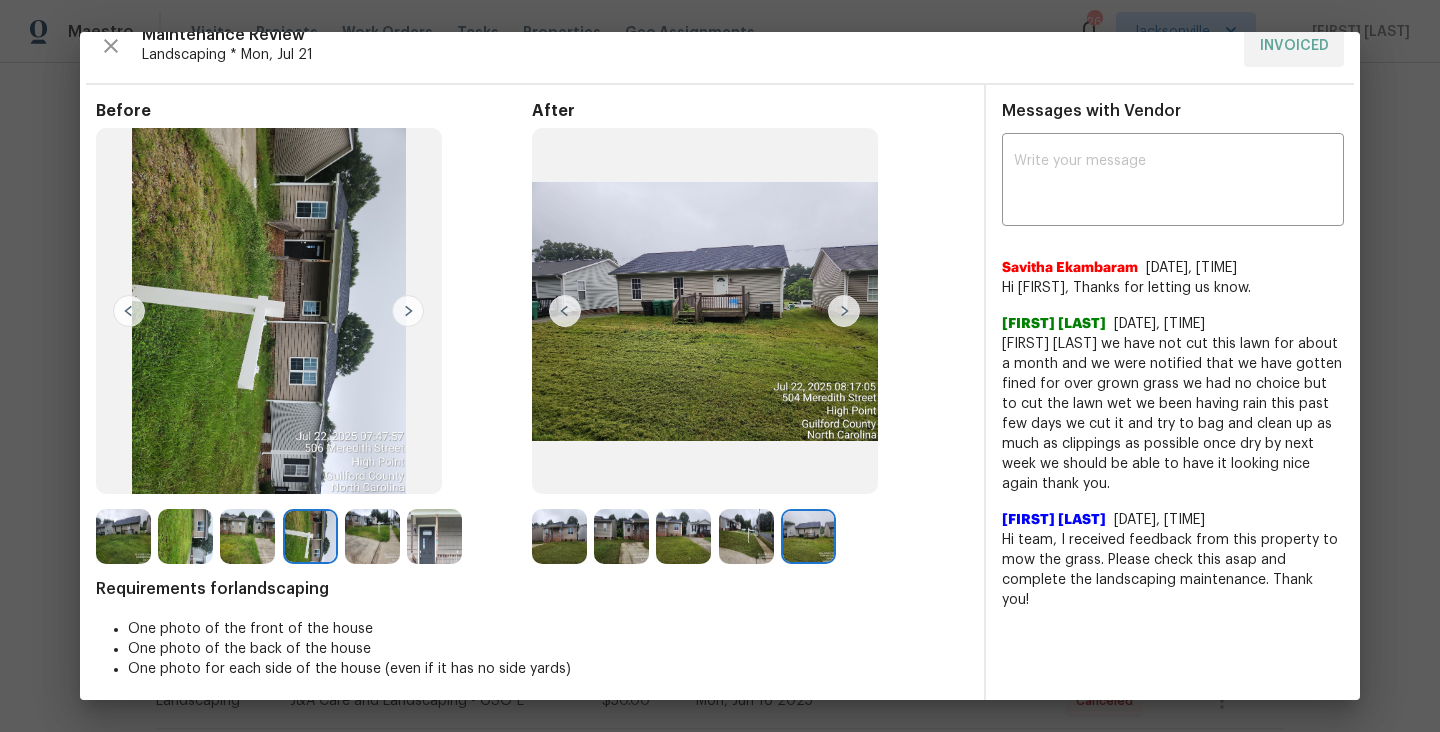click at bounding box center (310, 536) 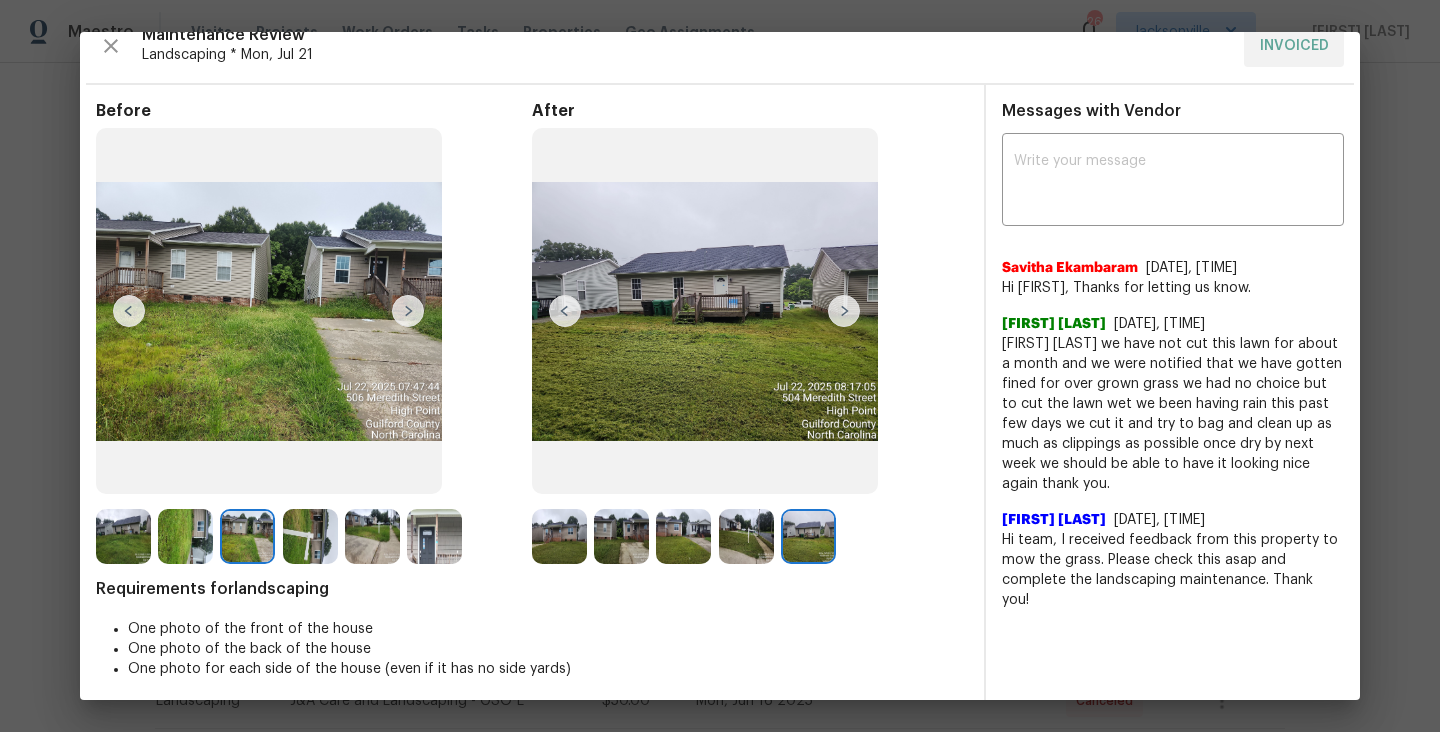 click at bounding box center [185, 536] 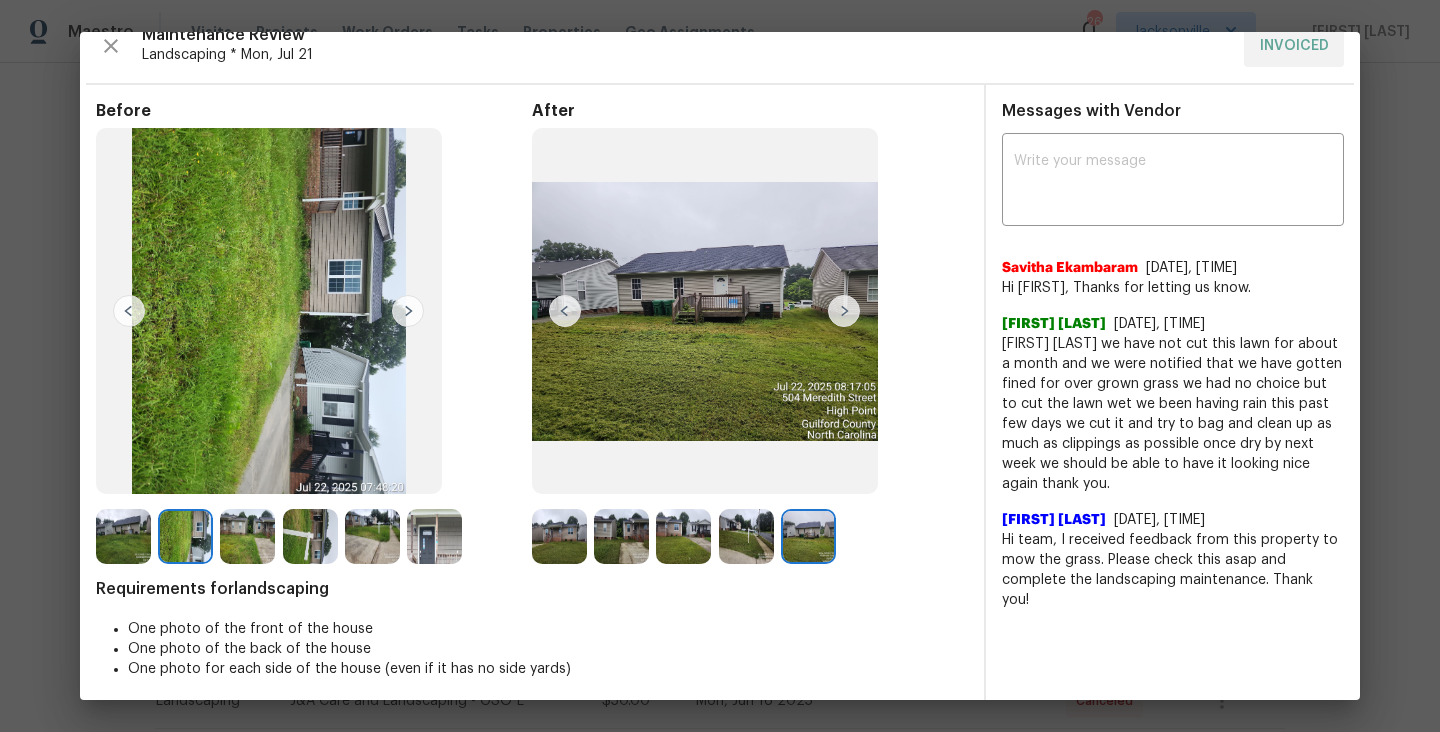 click at bounding box center [123, 536] 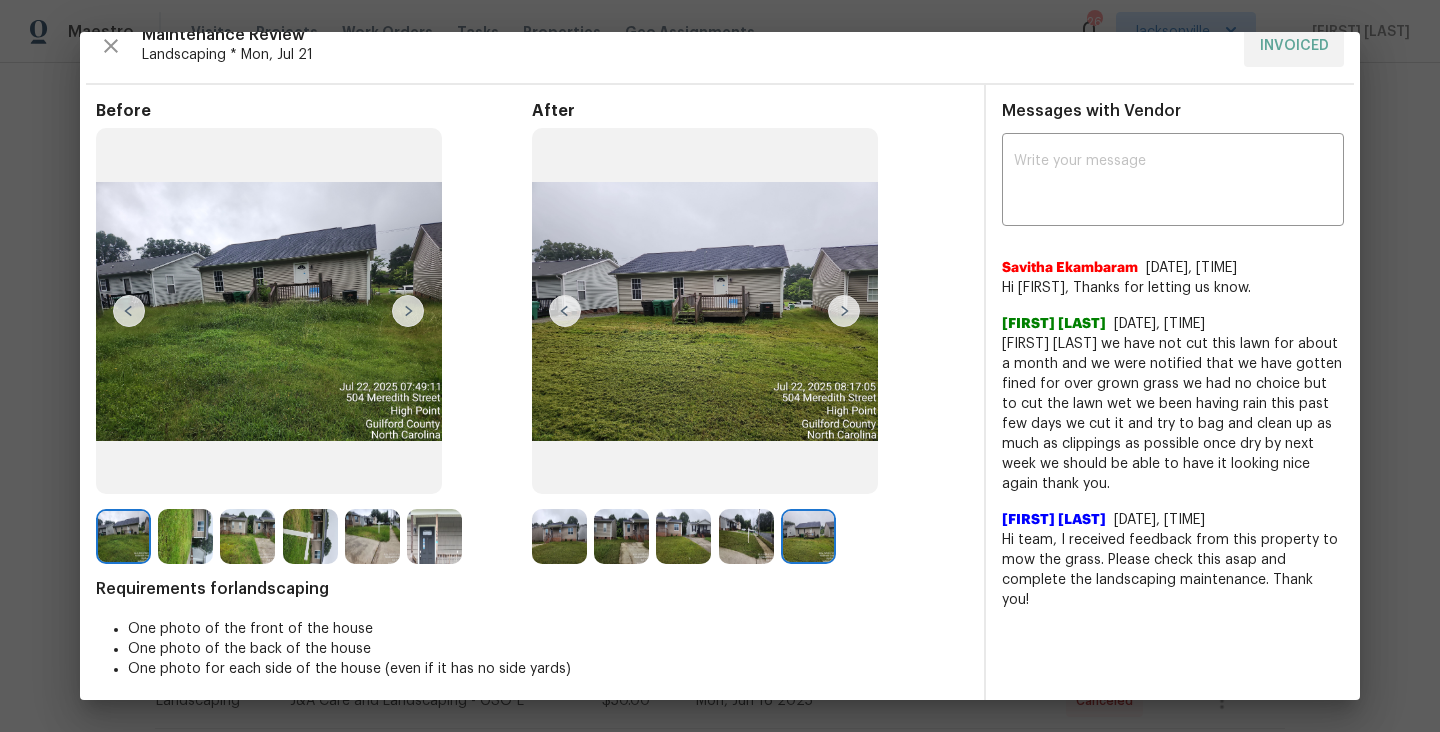 click at bounding box center [185, 536] 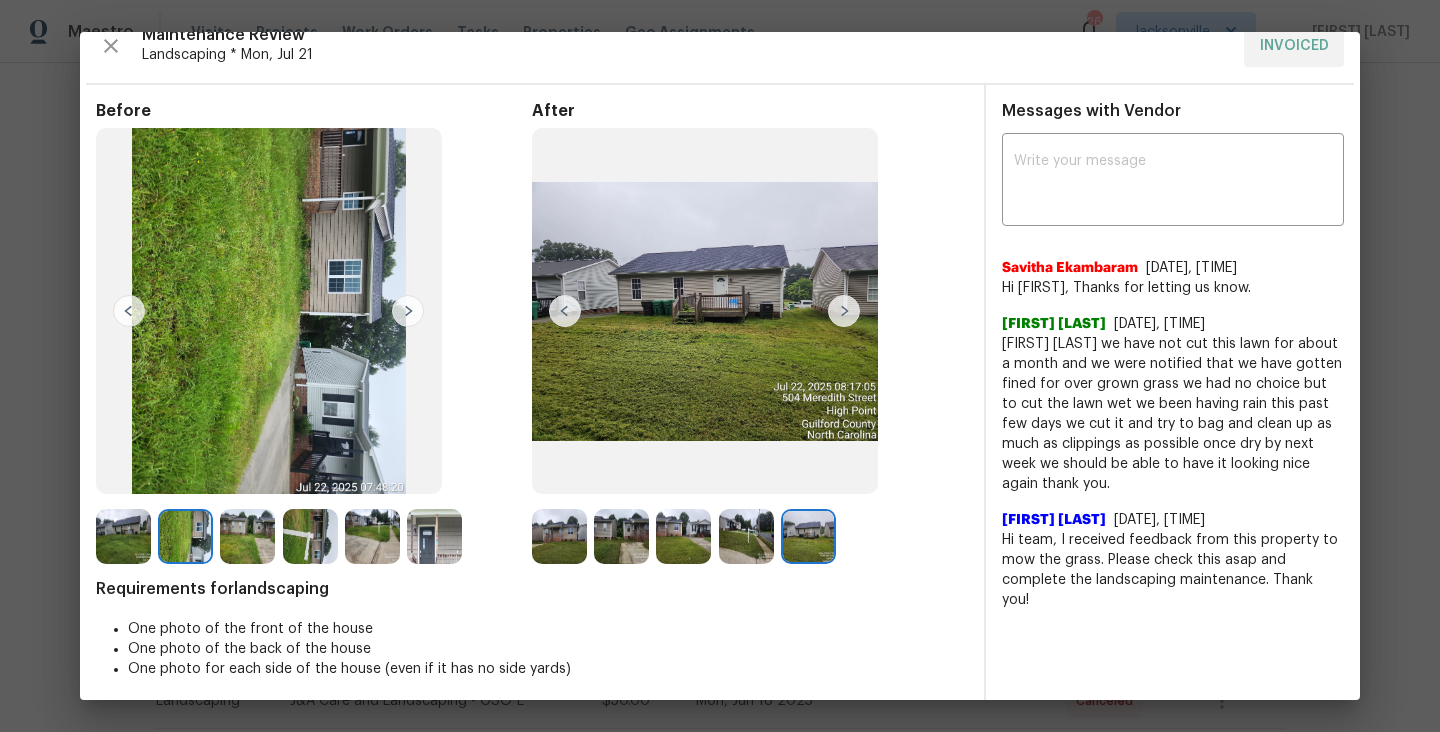 click at bounding box center (185, 536) 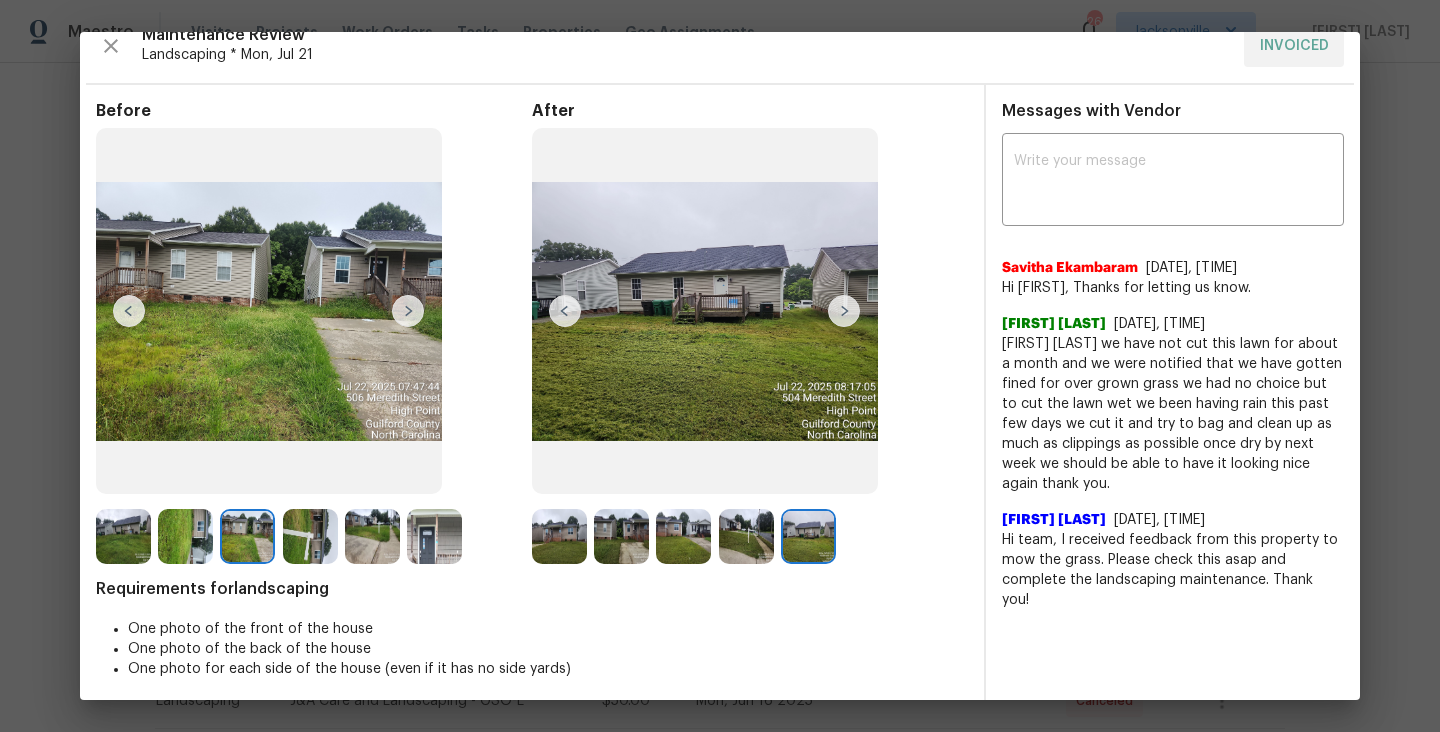 click at bounding box center (808, 536) 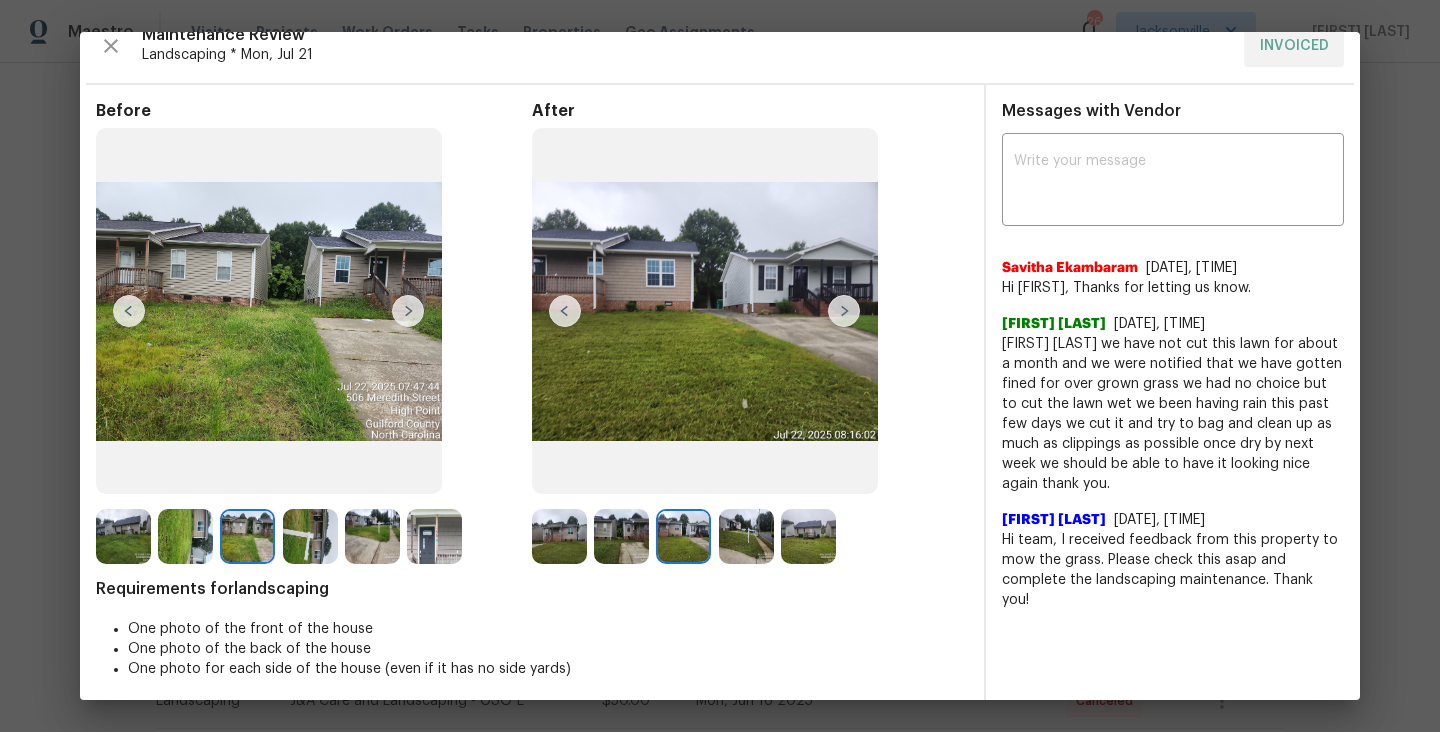scroll, scrollTop: 0, scrollLeft: 0, axis: both 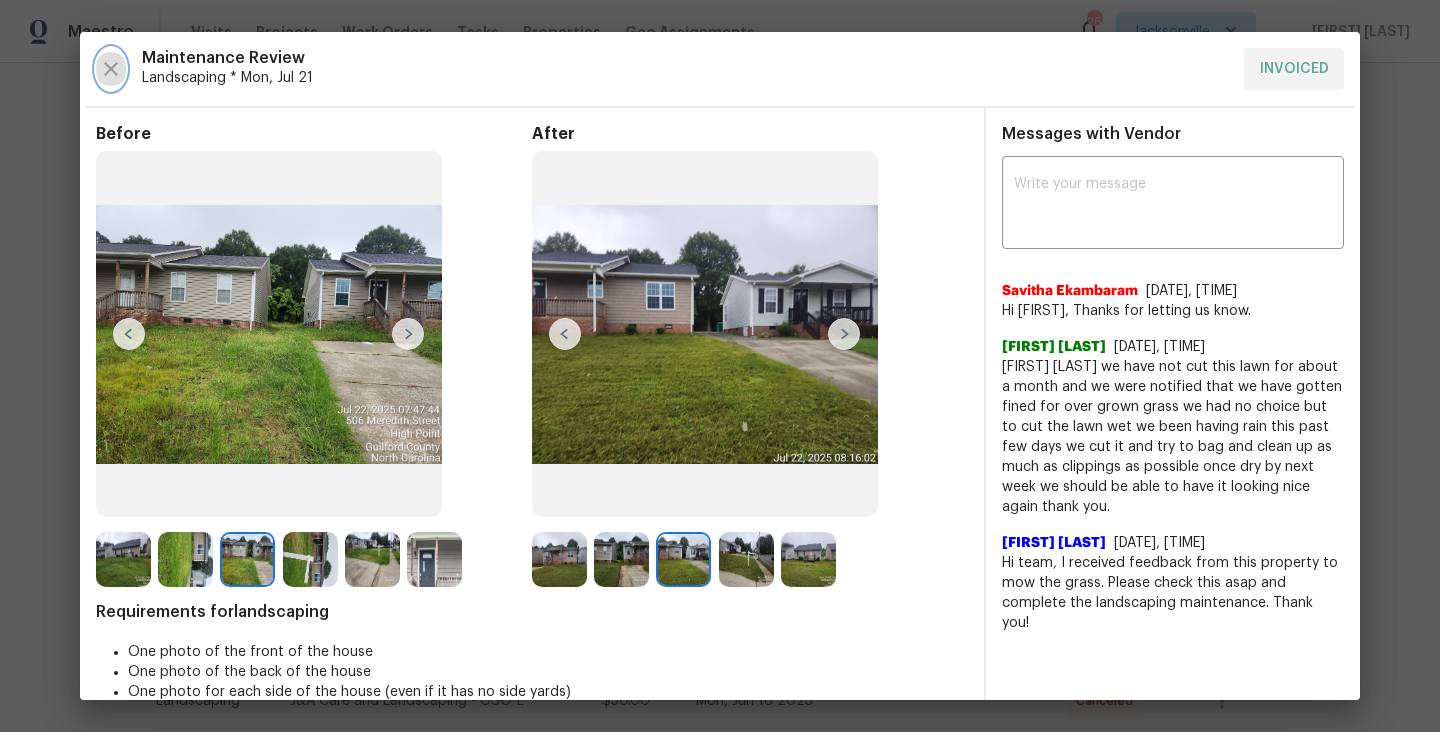 click 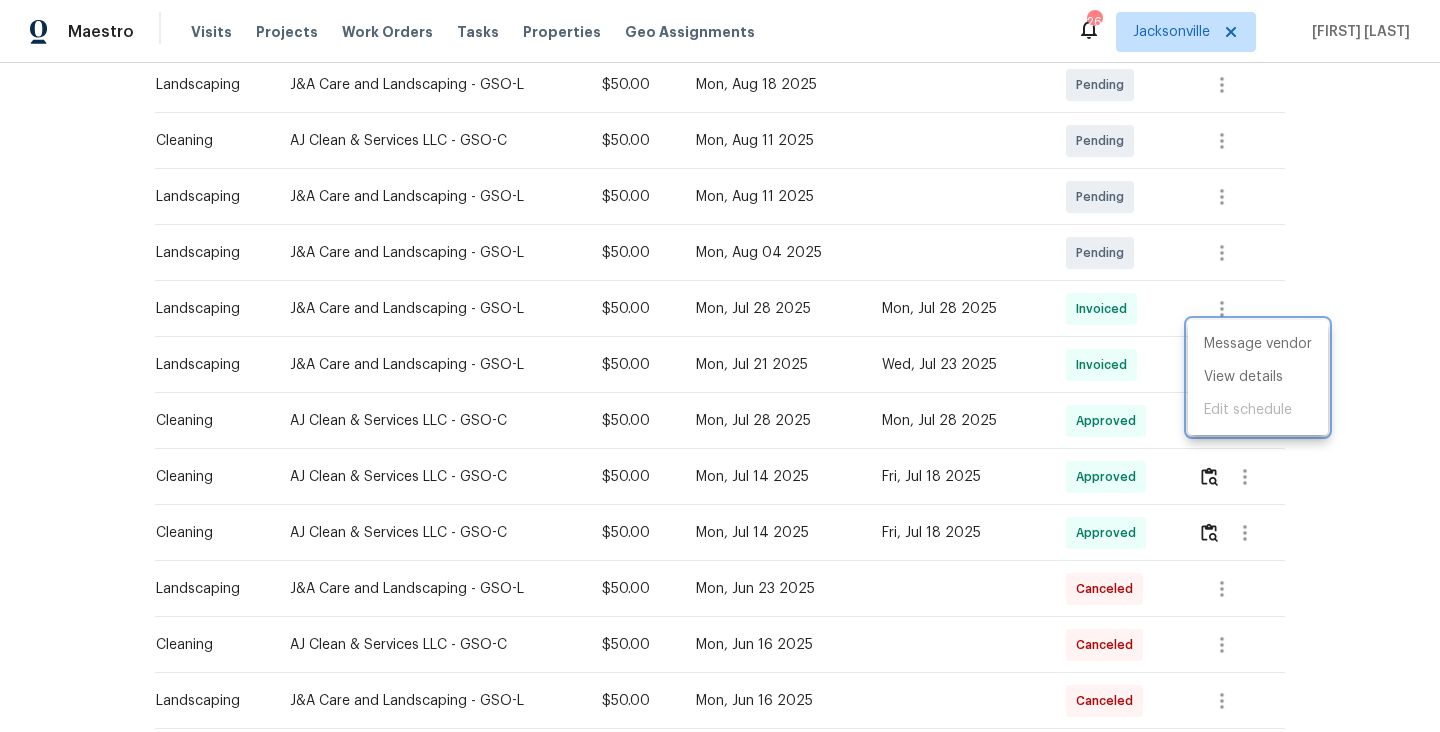 click at bounding box center [720, 366] 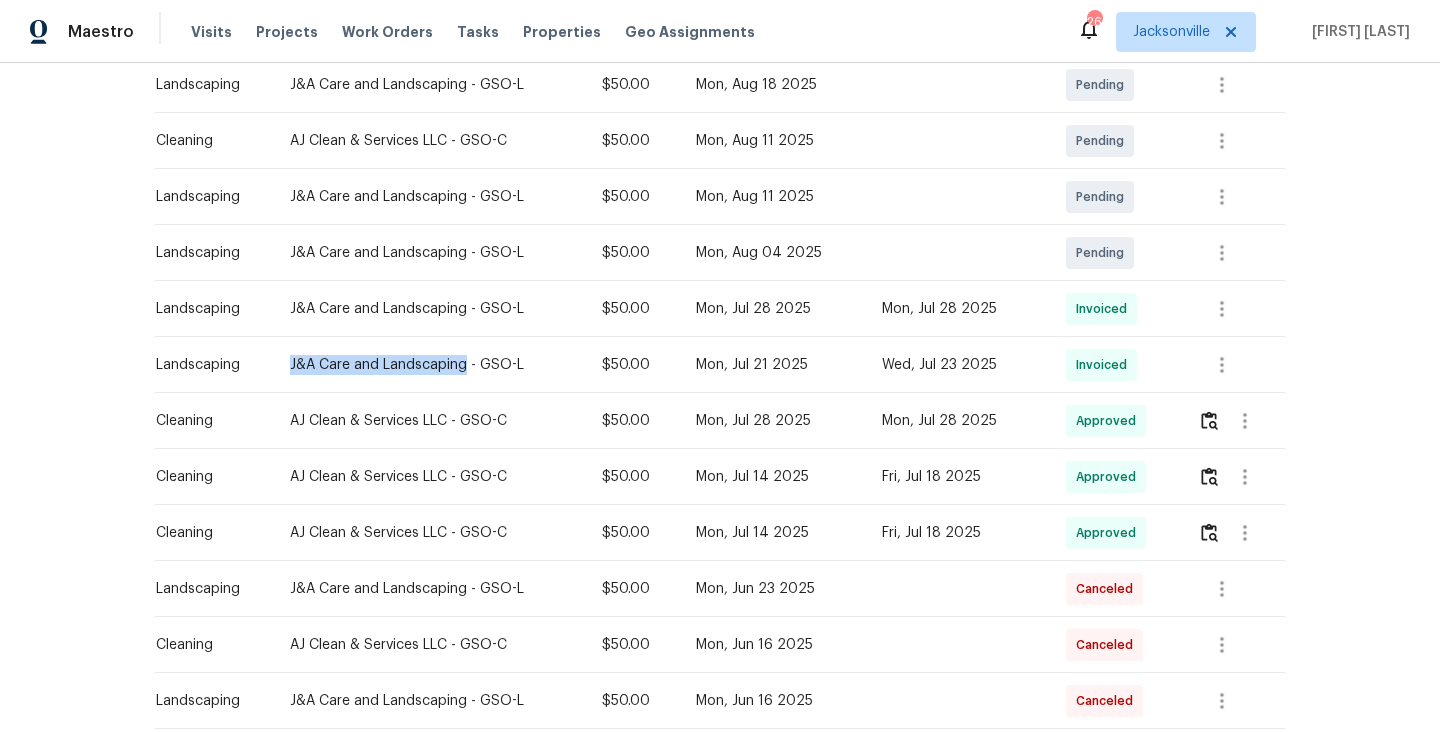 drag, startPoint x: 283, startPoint y: 341, endPoint x: 461, endPoint y: 349, distance: 178.17969 